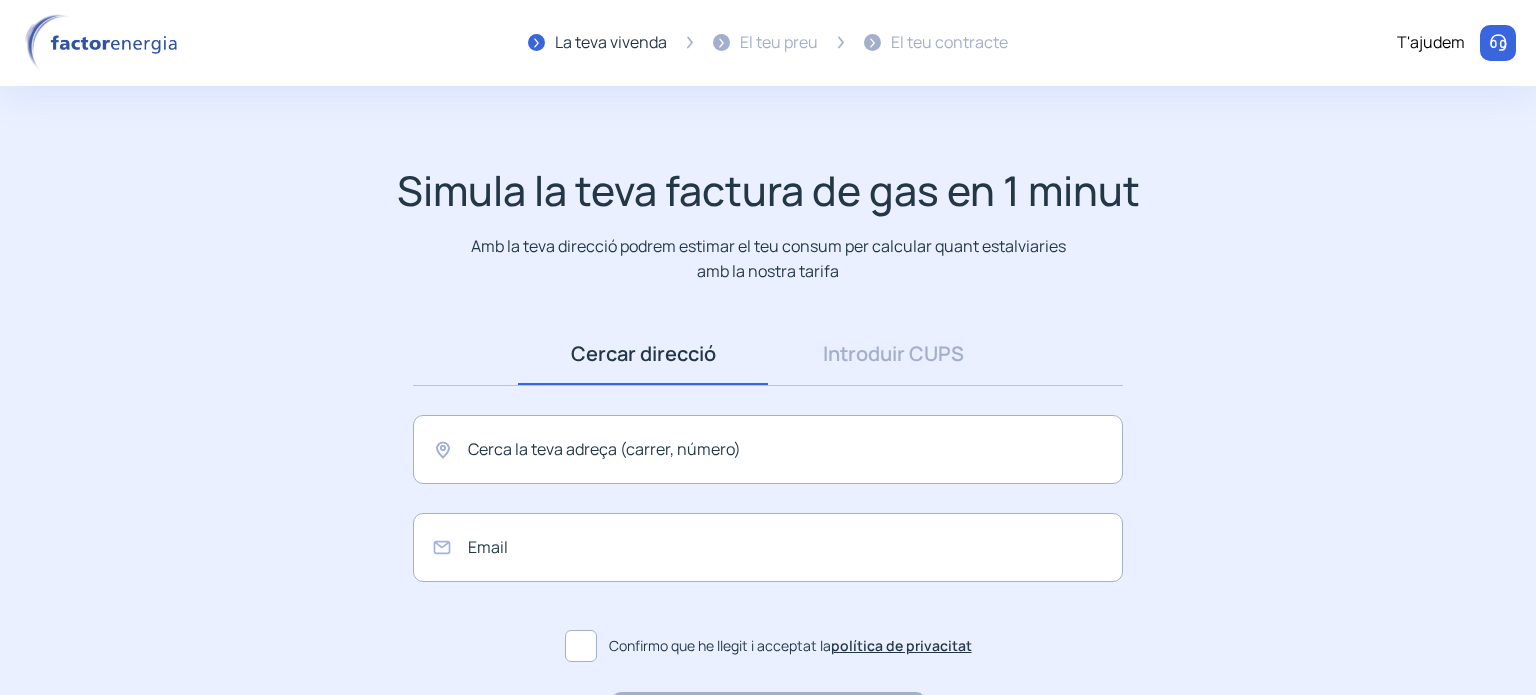 scroll, scrollTop: 0, scrollLeft: 0, axis: both 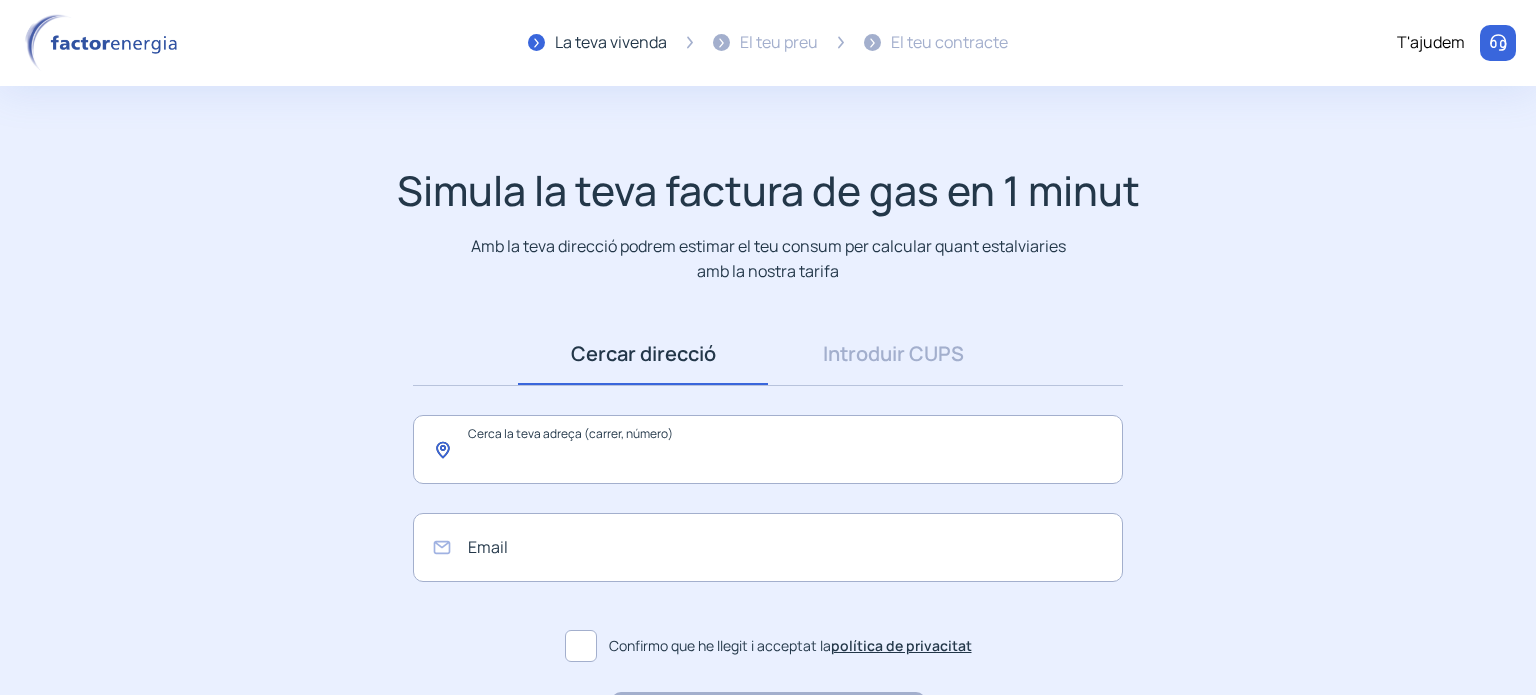click 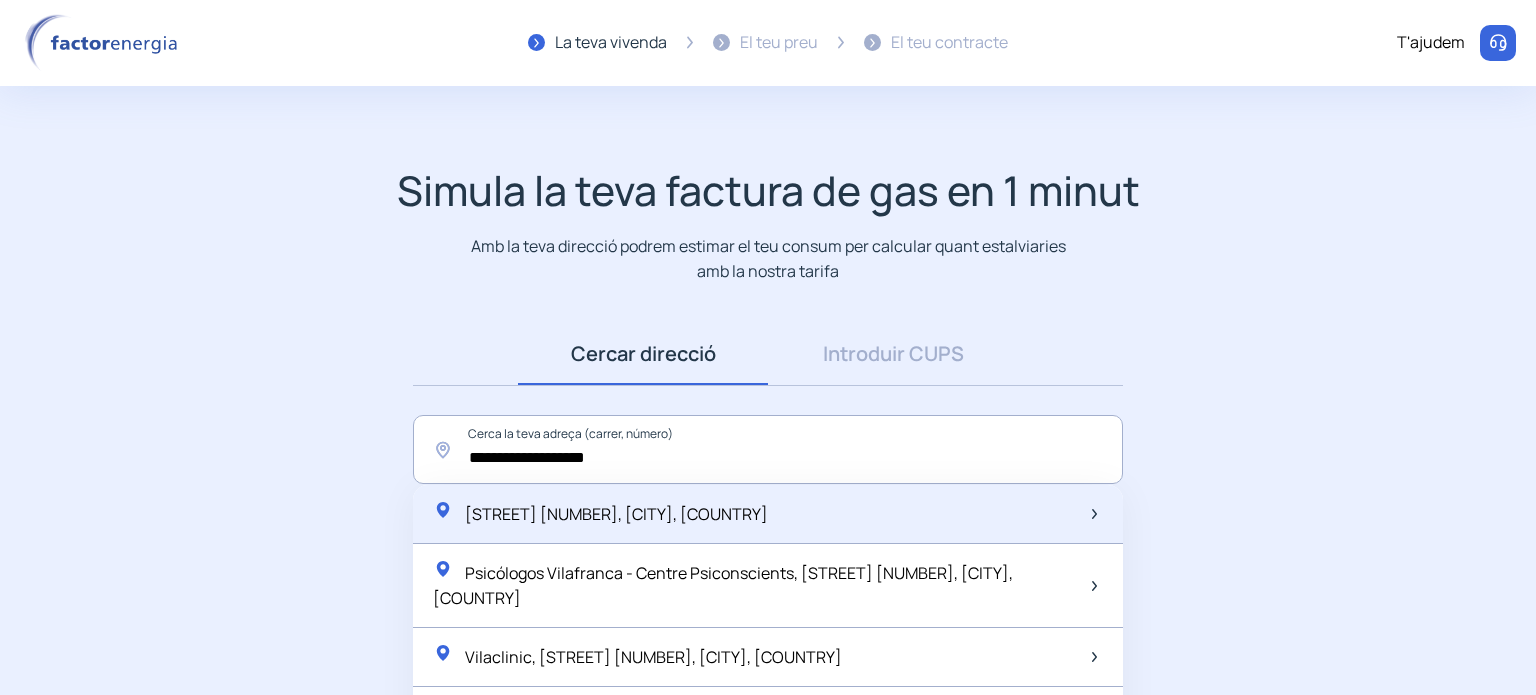 click on "[STREET] [NUMBER], [CITY], [COUNTRY]" 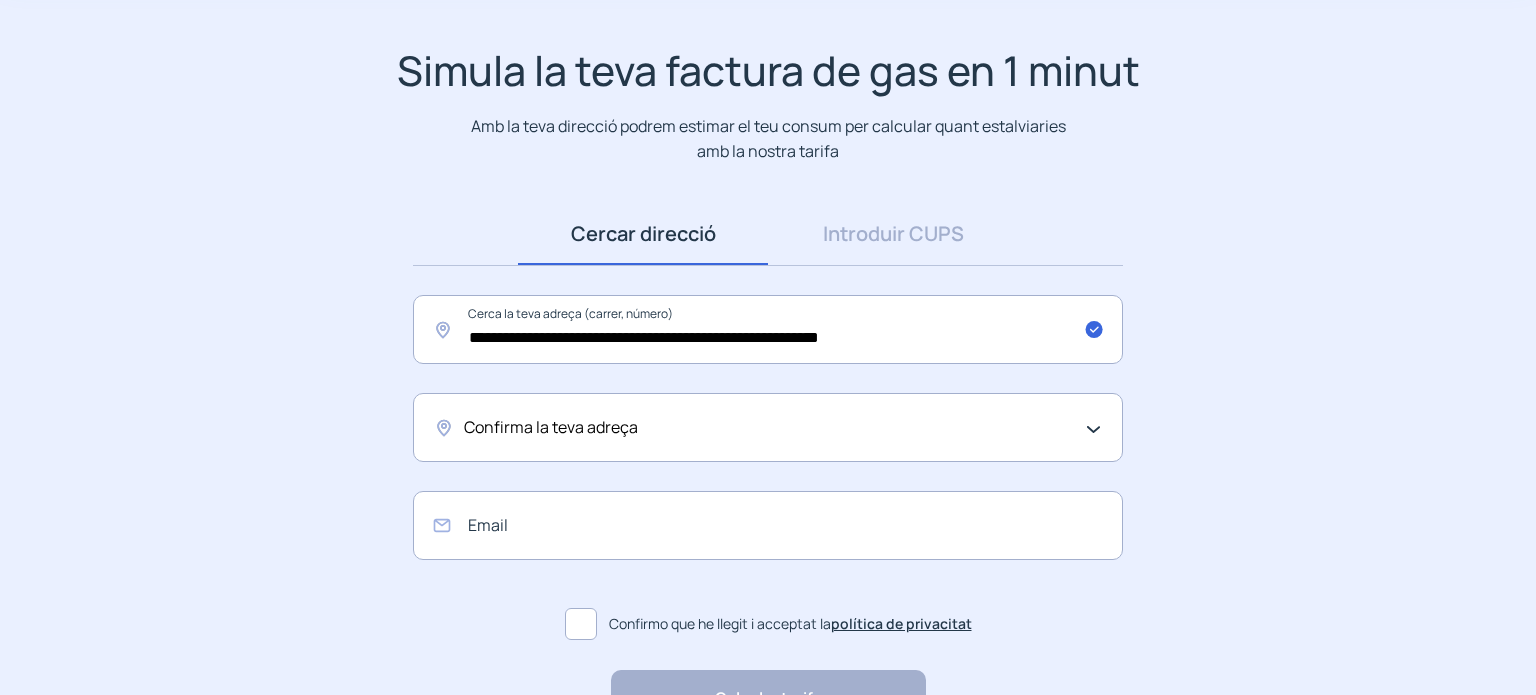 scroll, scrollTop: 128, scrollLeft: 0, axis: vertical 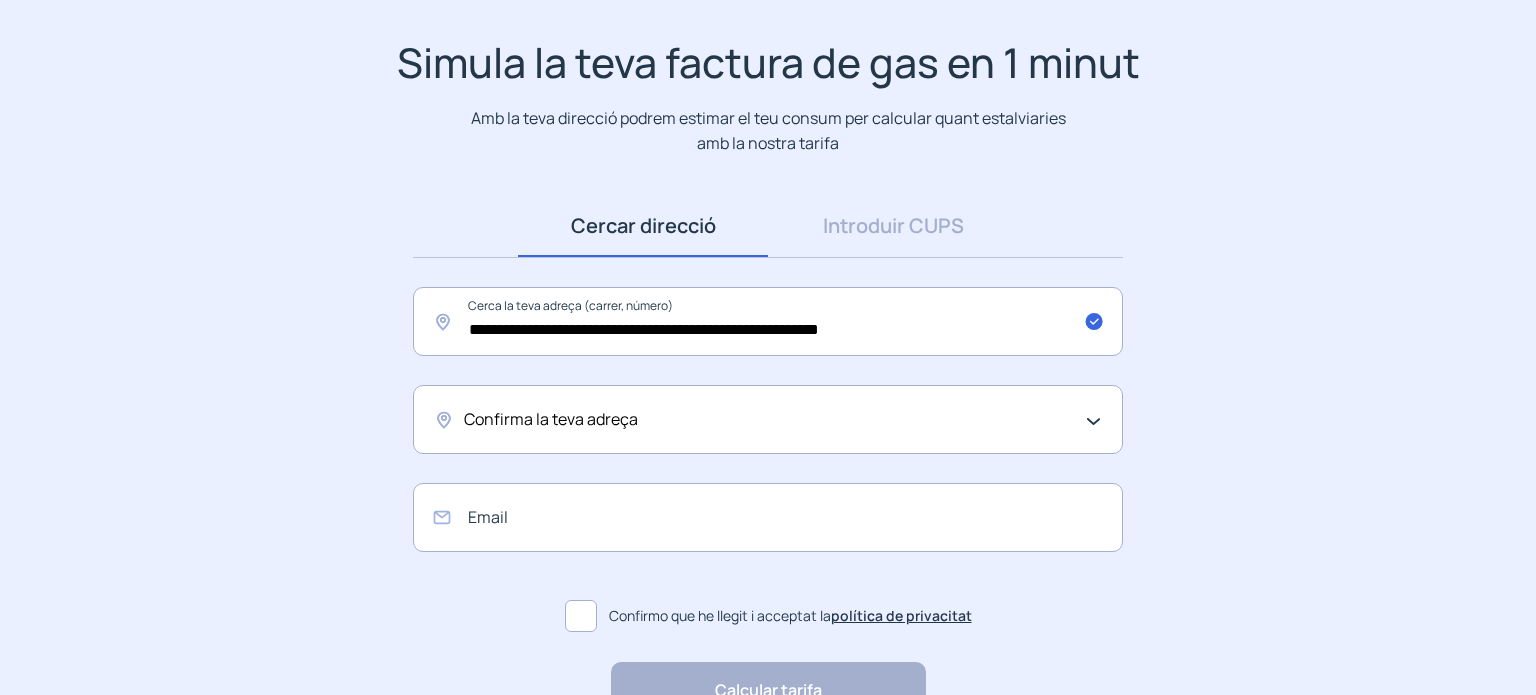 click on "Confirma la teva adreça" 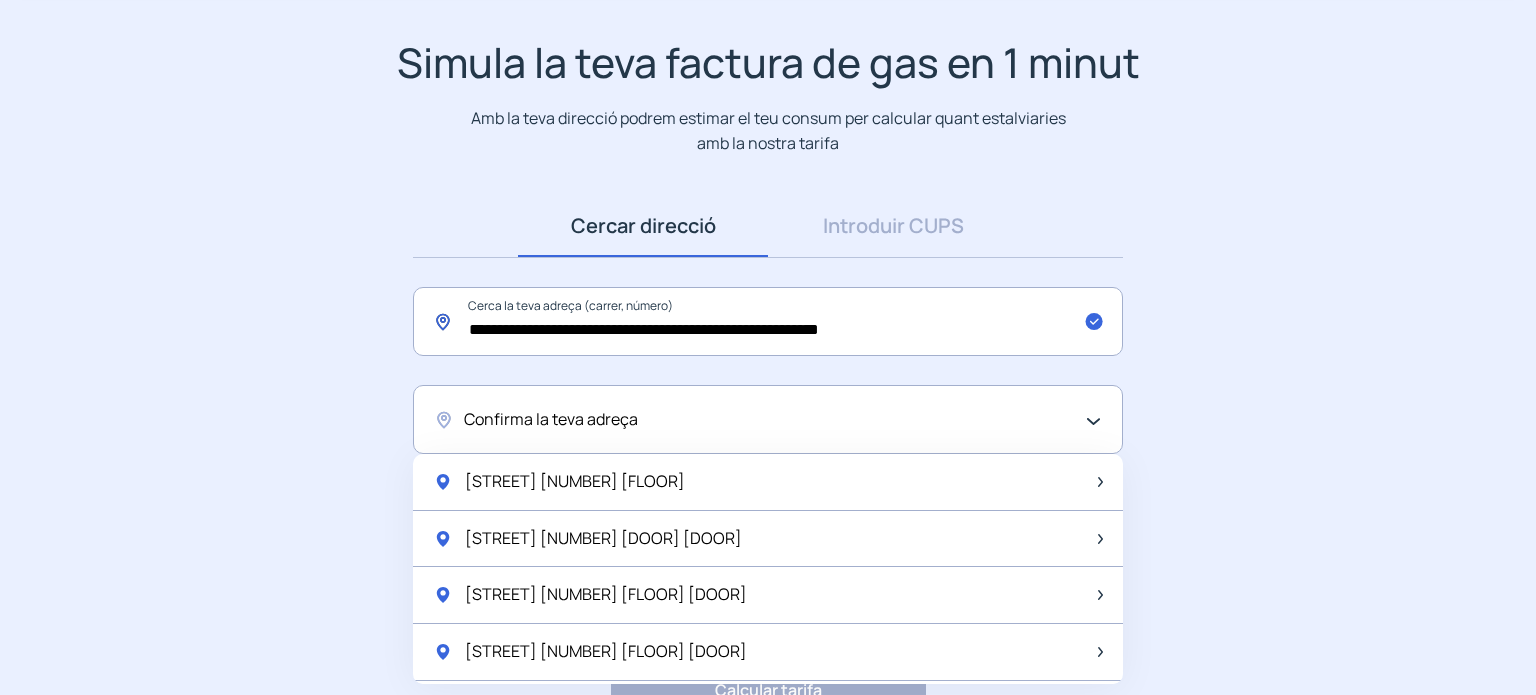 click on "**********" 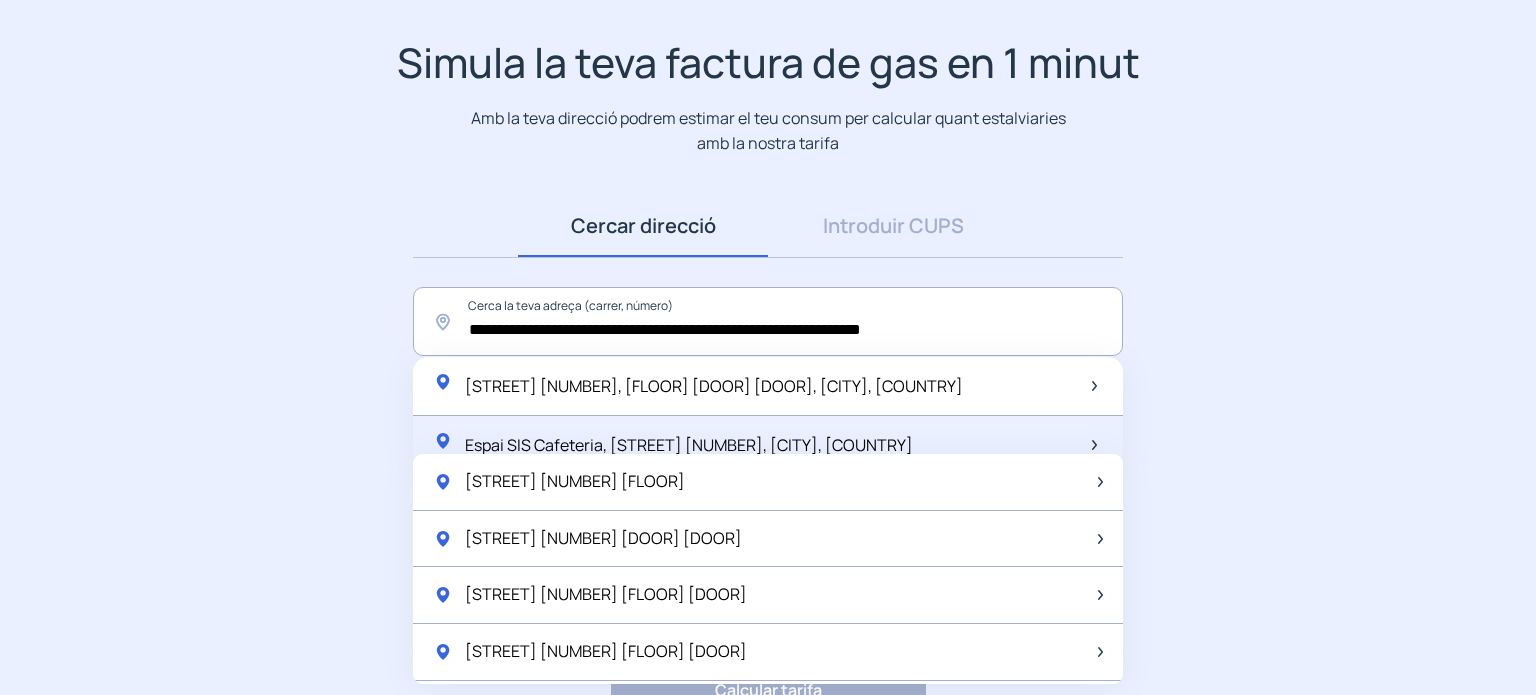click on "Espai SIS Cafeteria, [STREET] [NUMBER], [CITY], [COUNTRY]" 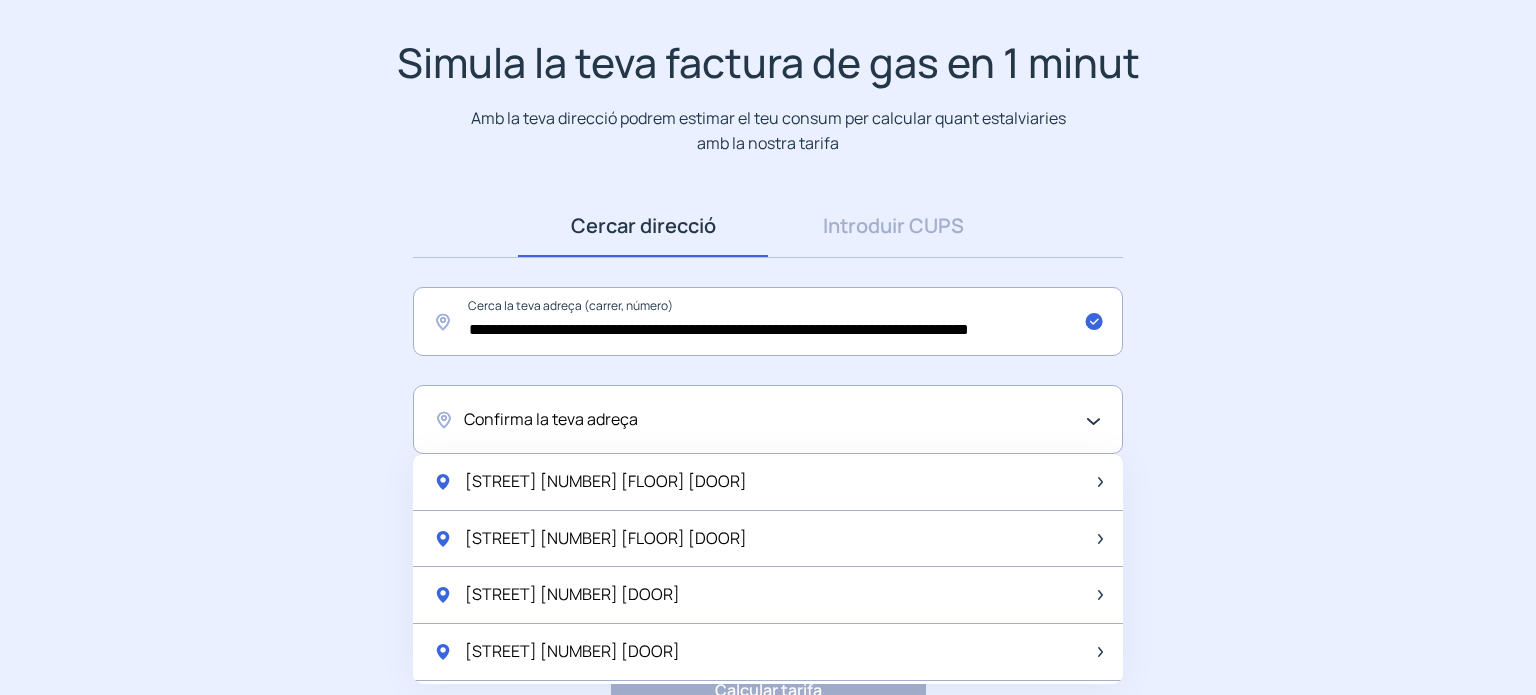 click on "Confirma la teva adreça" 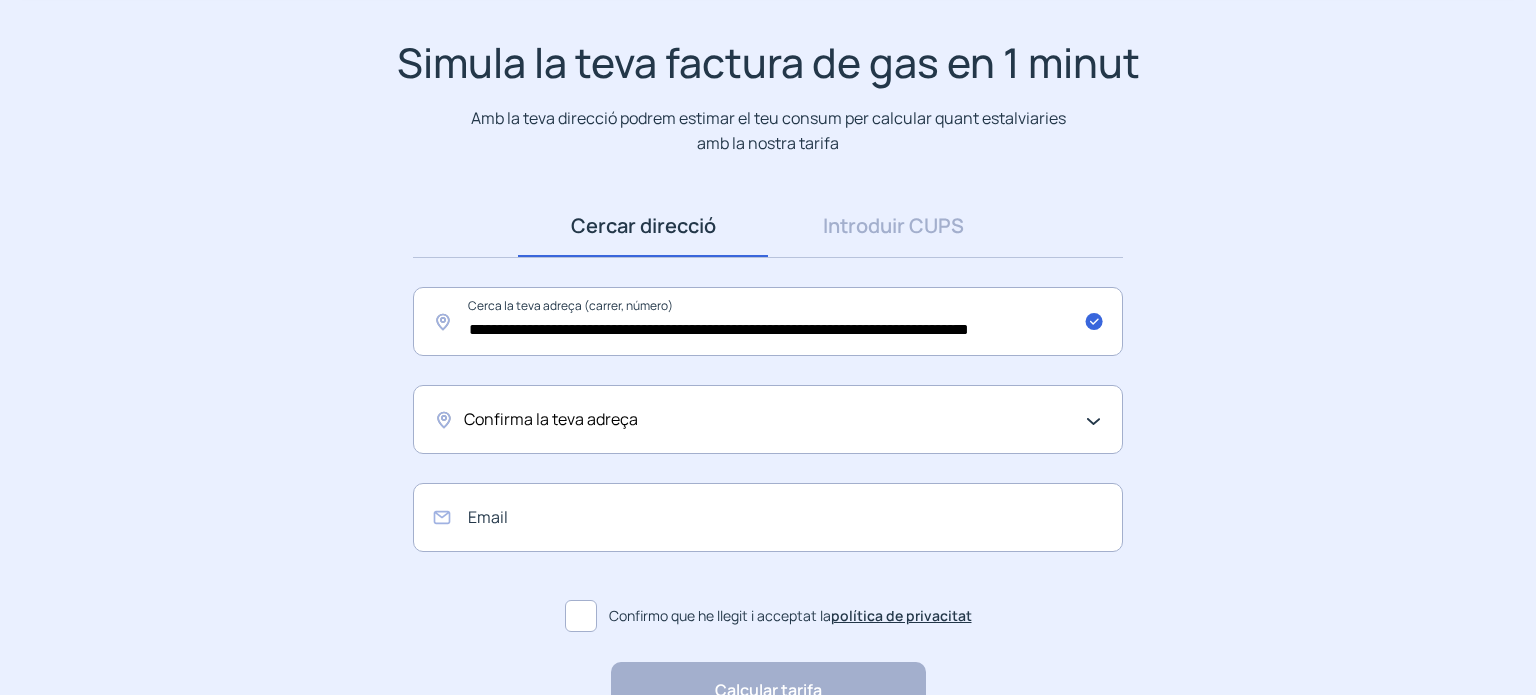 click on "Confirma la teva adreça" 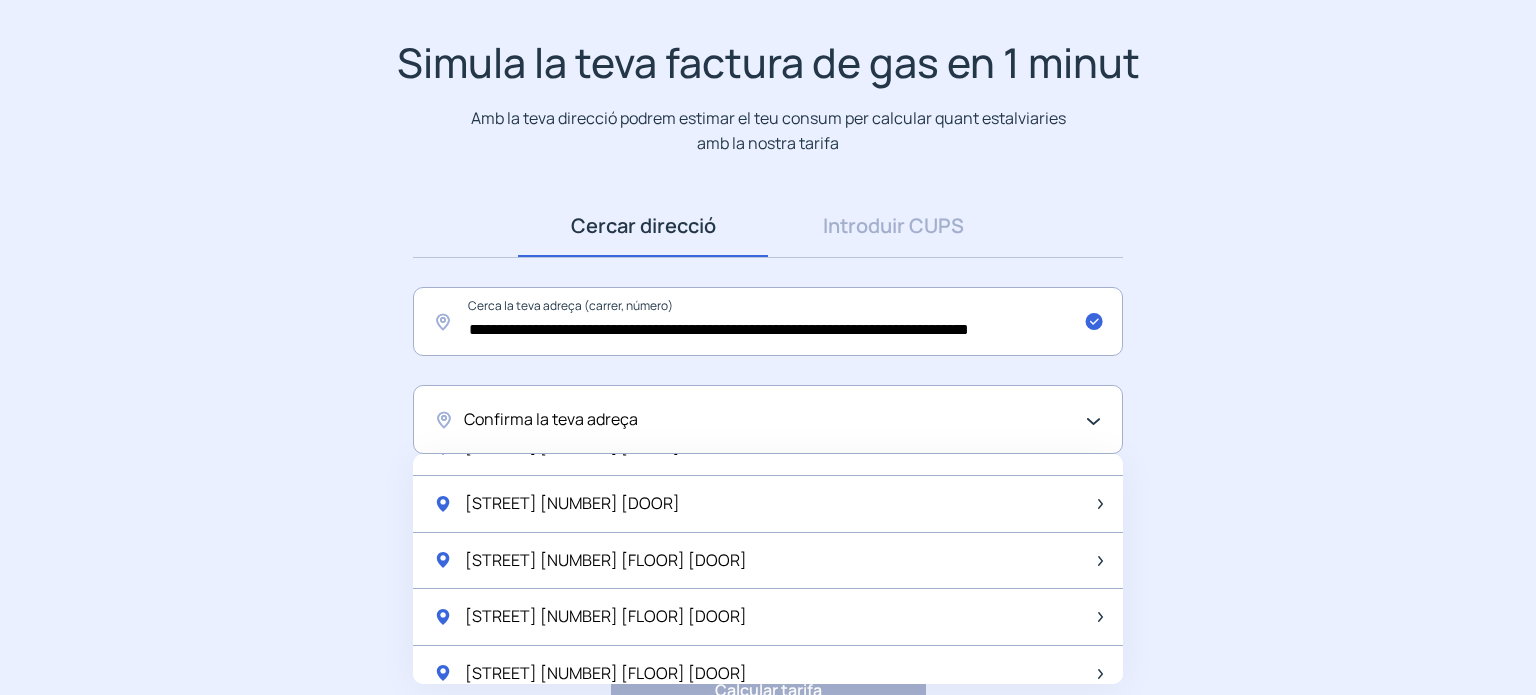 scroll, scrollTop: 152, scrollLeft: 0, axis: vertical 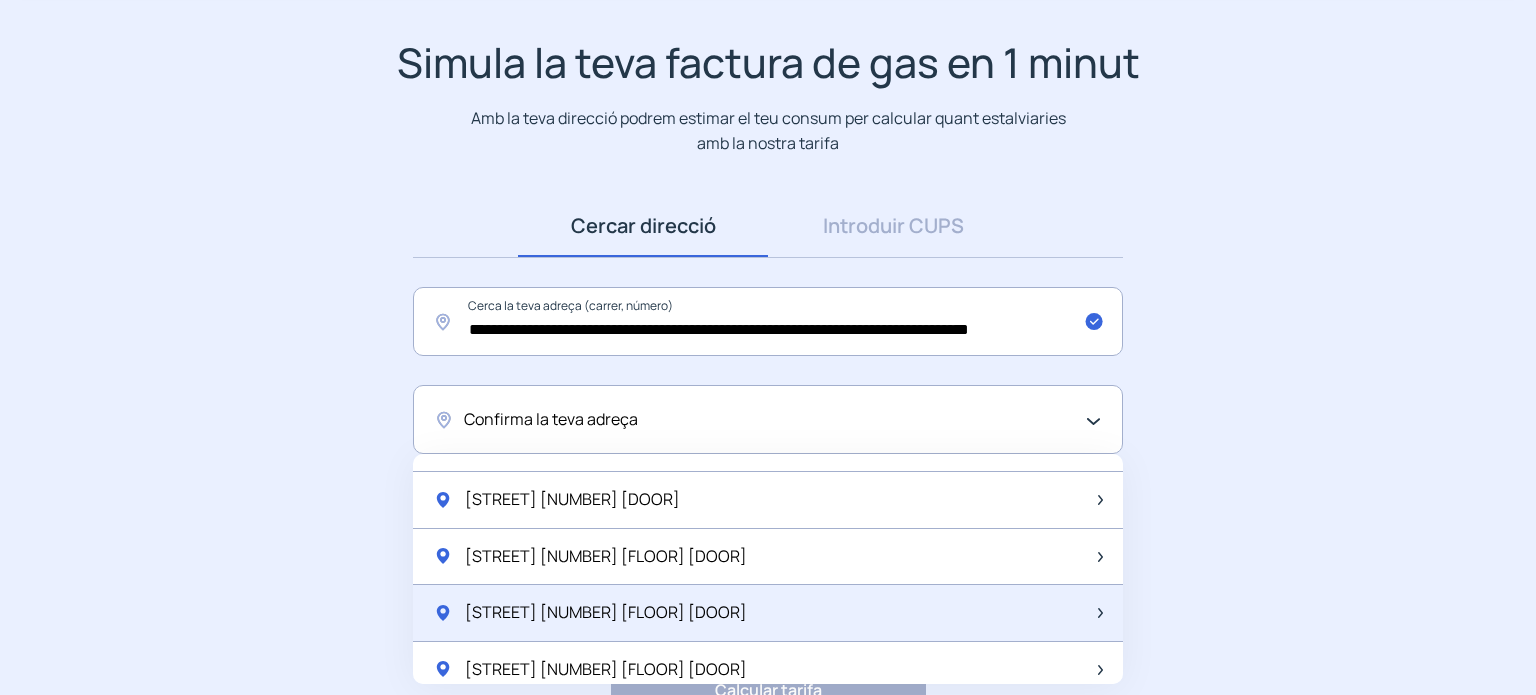 click on "[STREET] [NUMBER]   [FLOOR] [DOOR]" 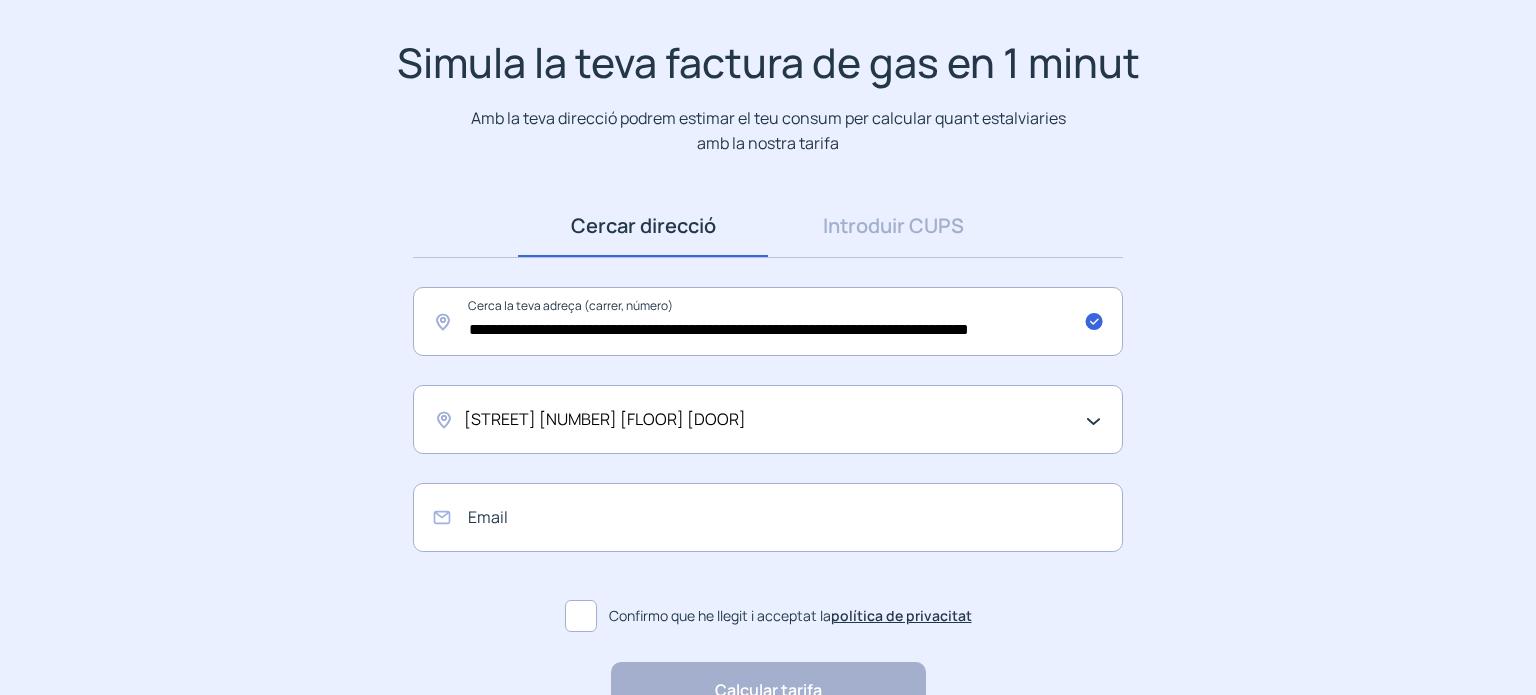 click 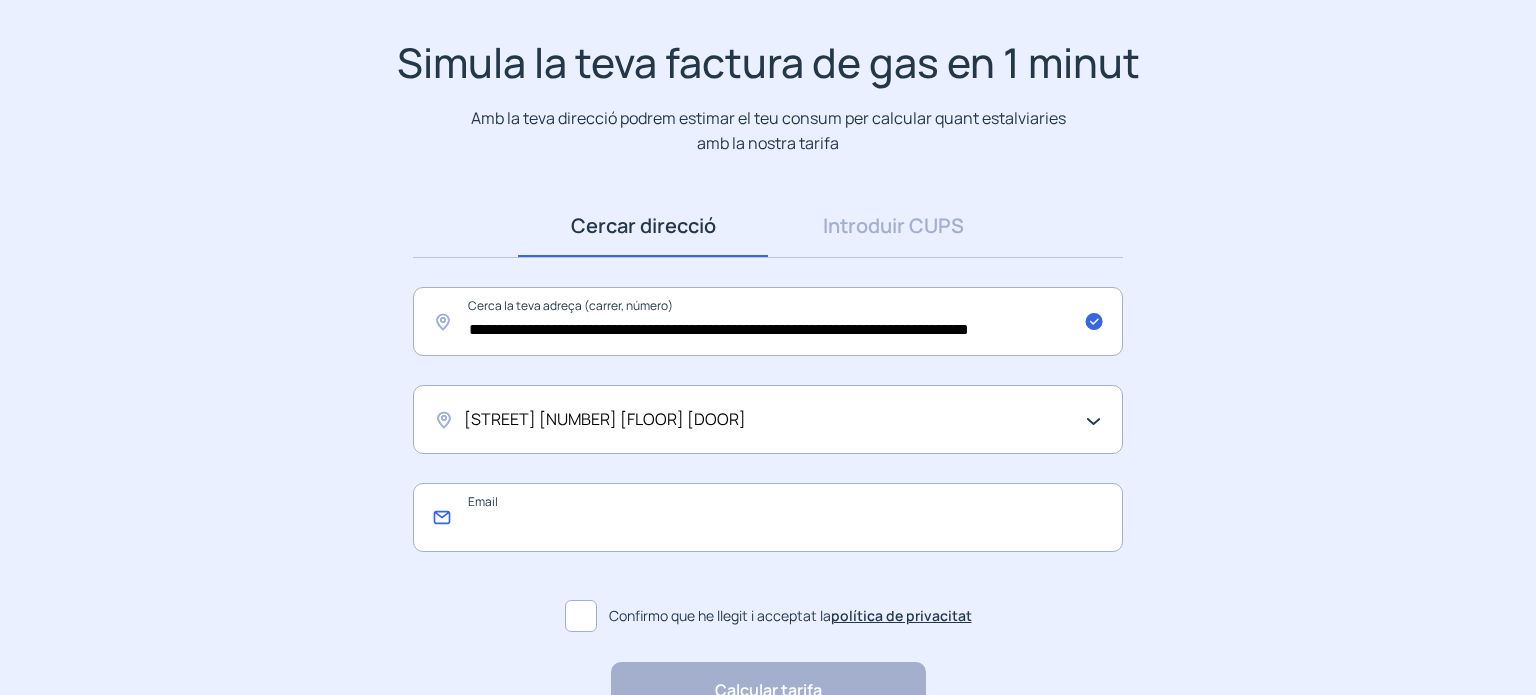 click 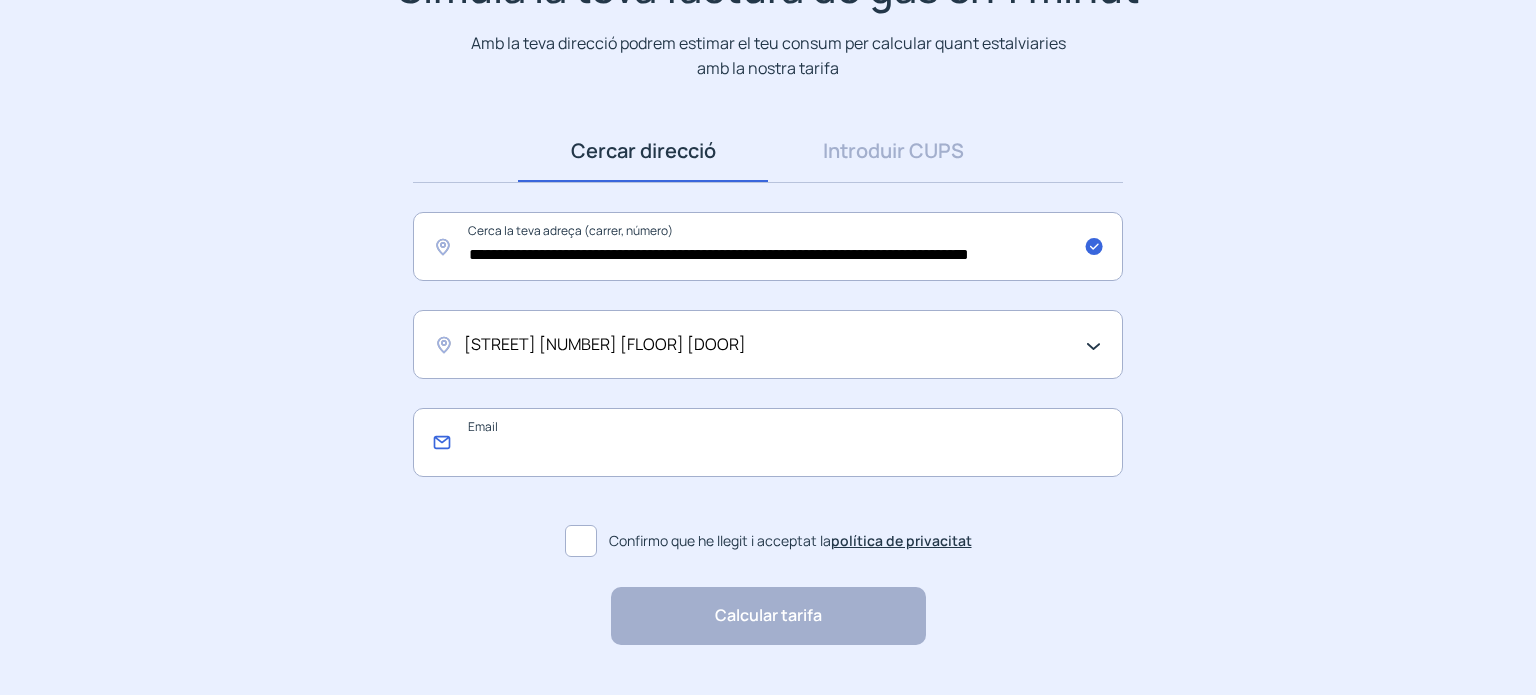scroll, scrollTop: 252, scrollLeft: 0, axis: vertical 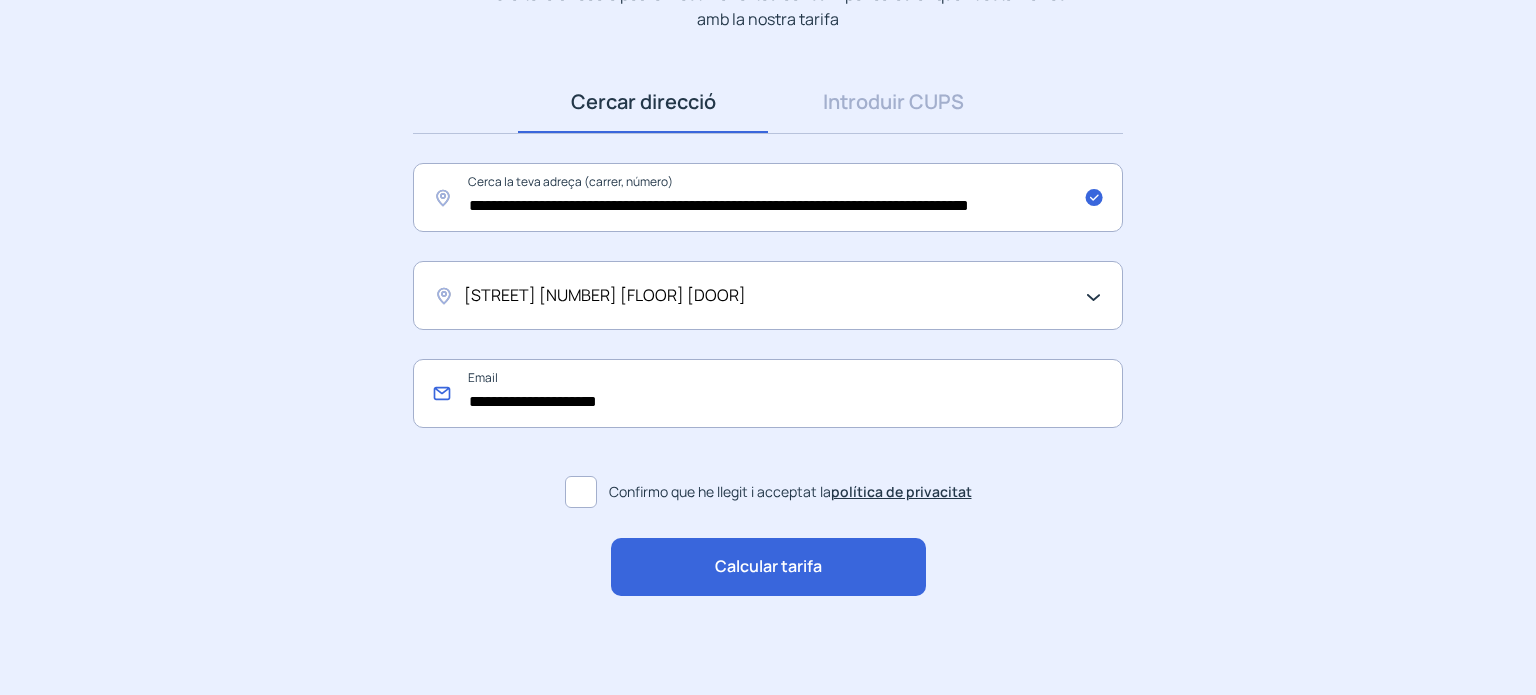 type on "**********" 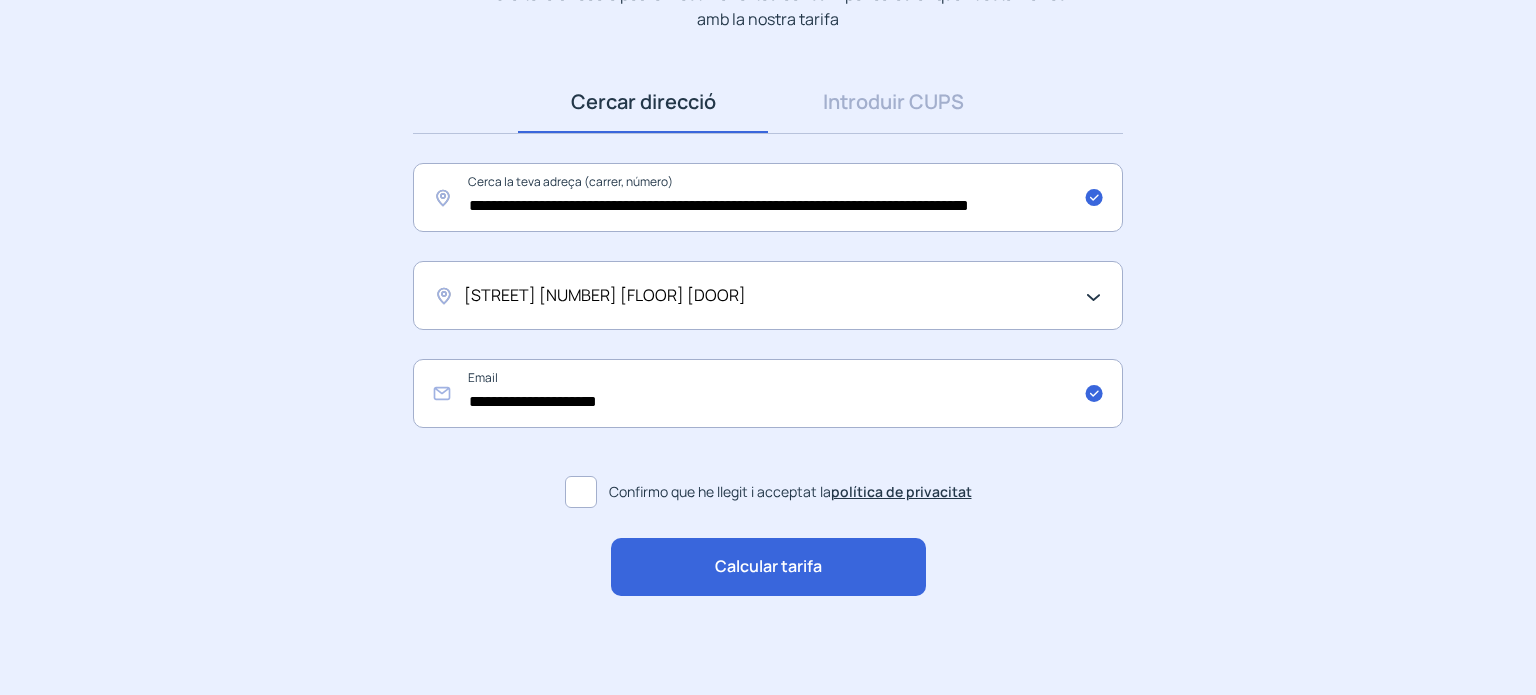click on "Calcular tarifa" 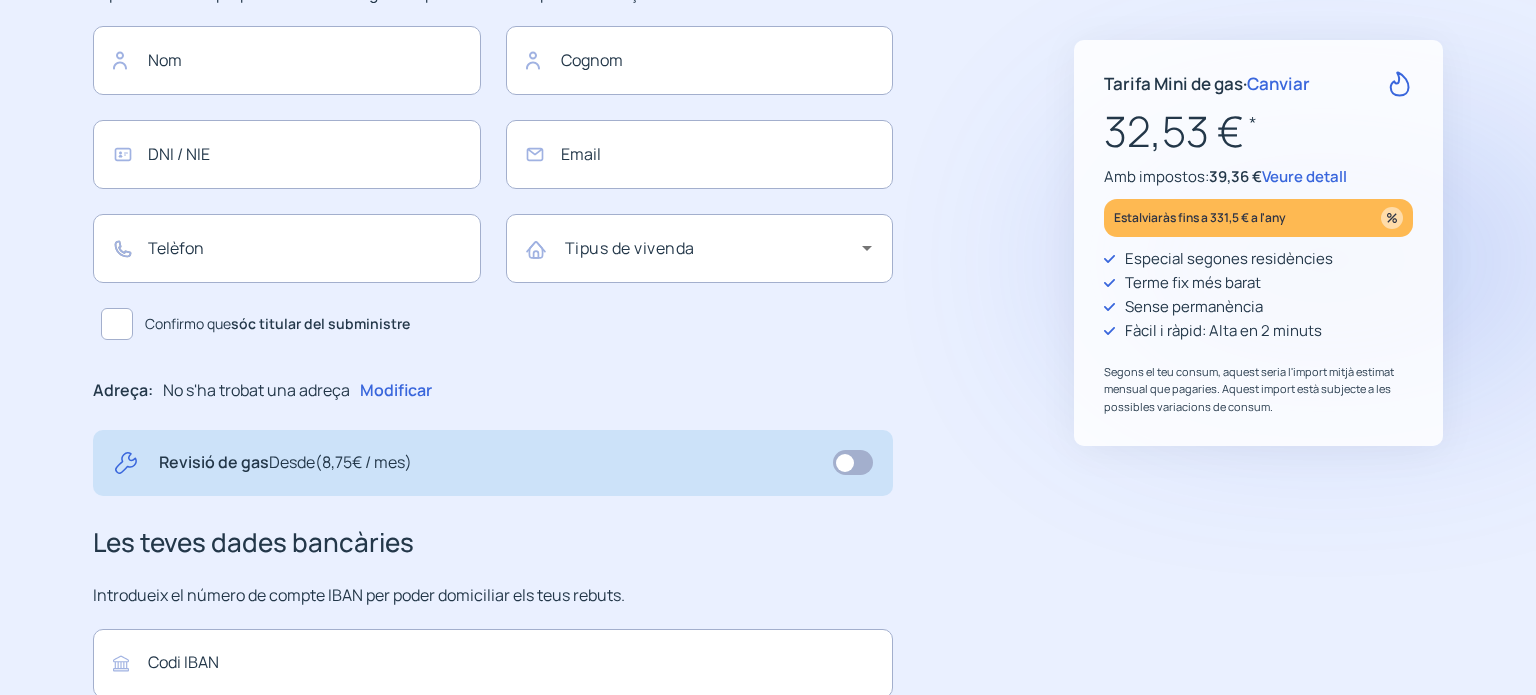 scroll, scrollTop: 0, scrollLeft: 0, axis: both 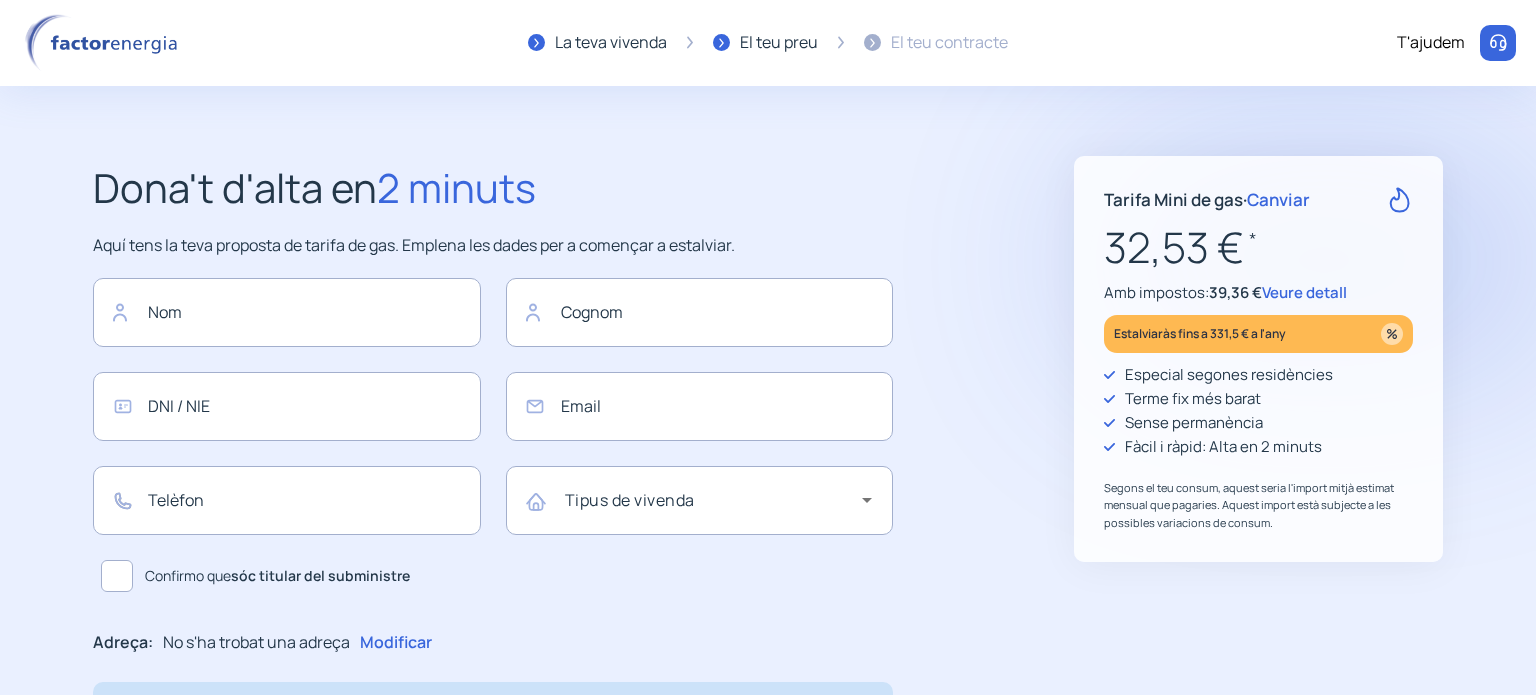 type on "**********" 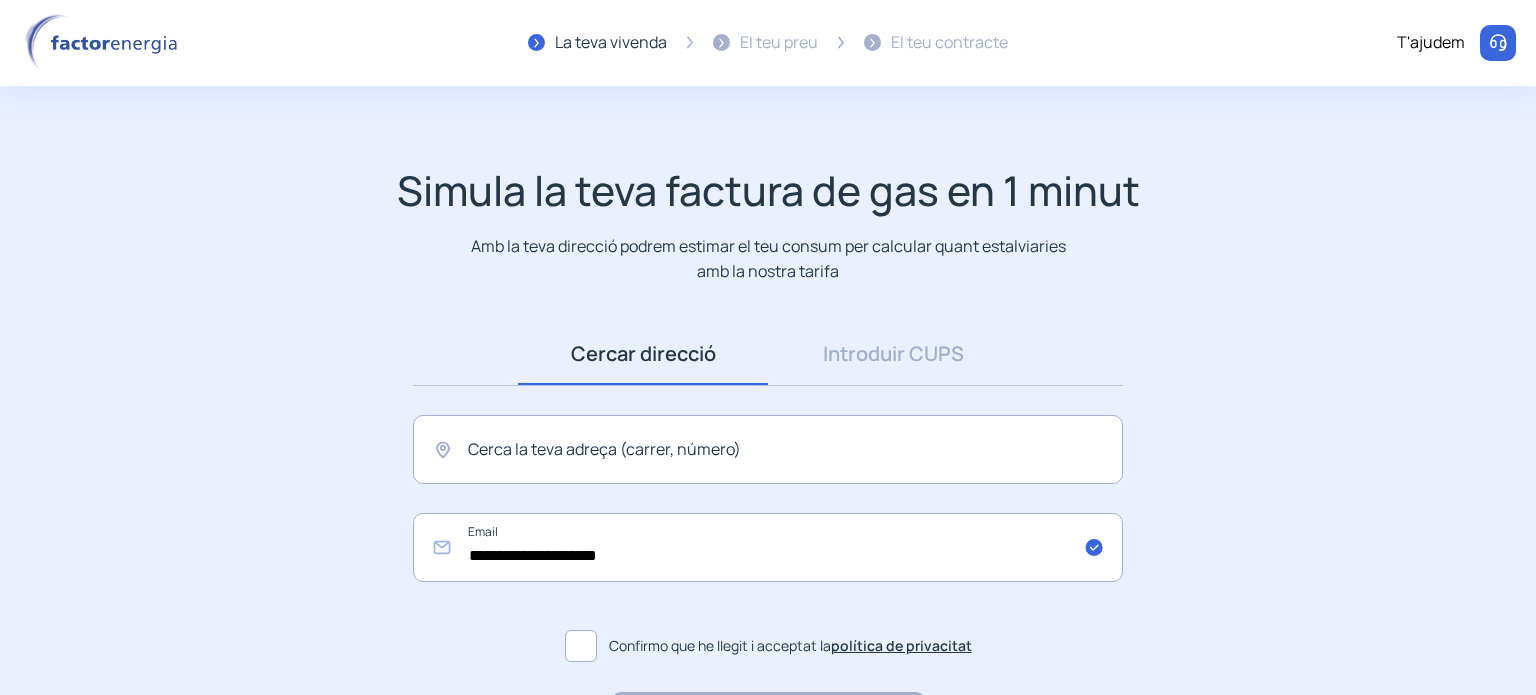 scroll, scrollTop: 112, scrollLeft: 0, axis: vertical 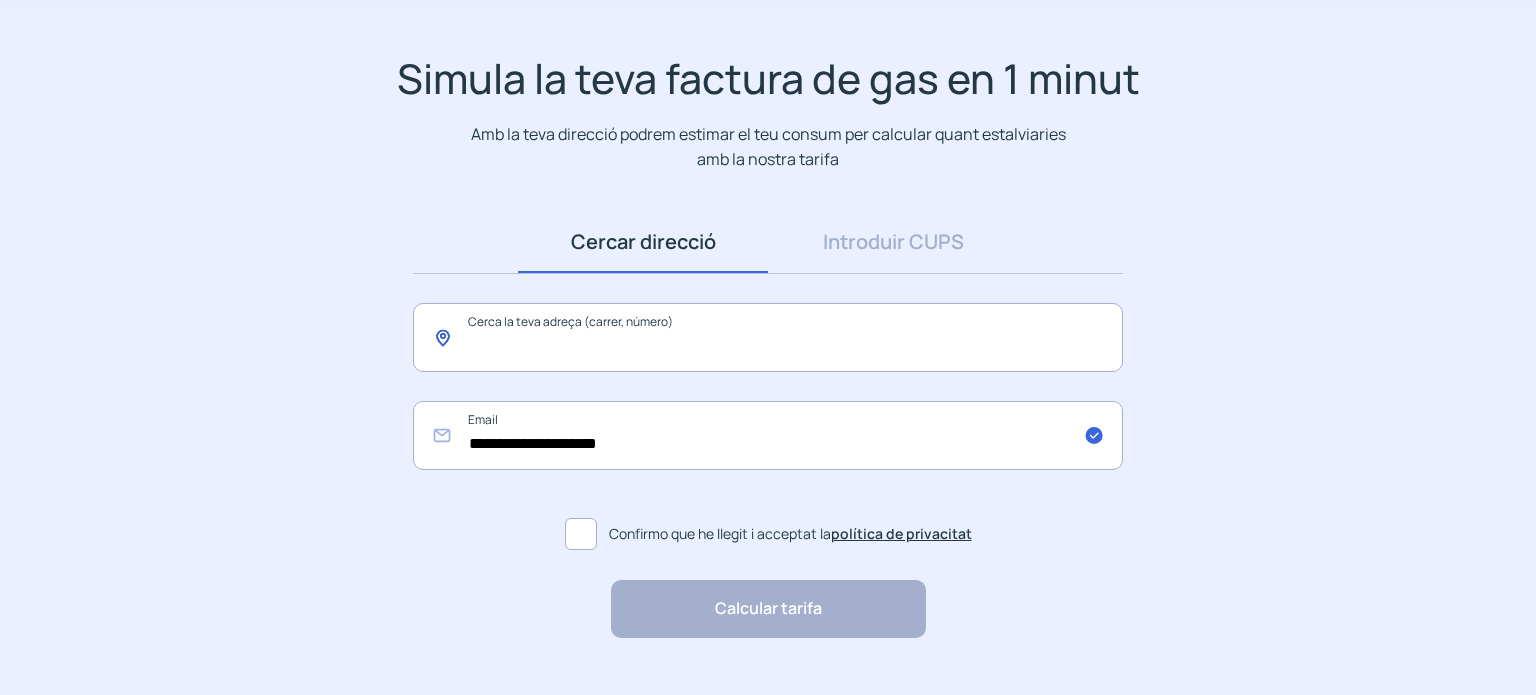 click 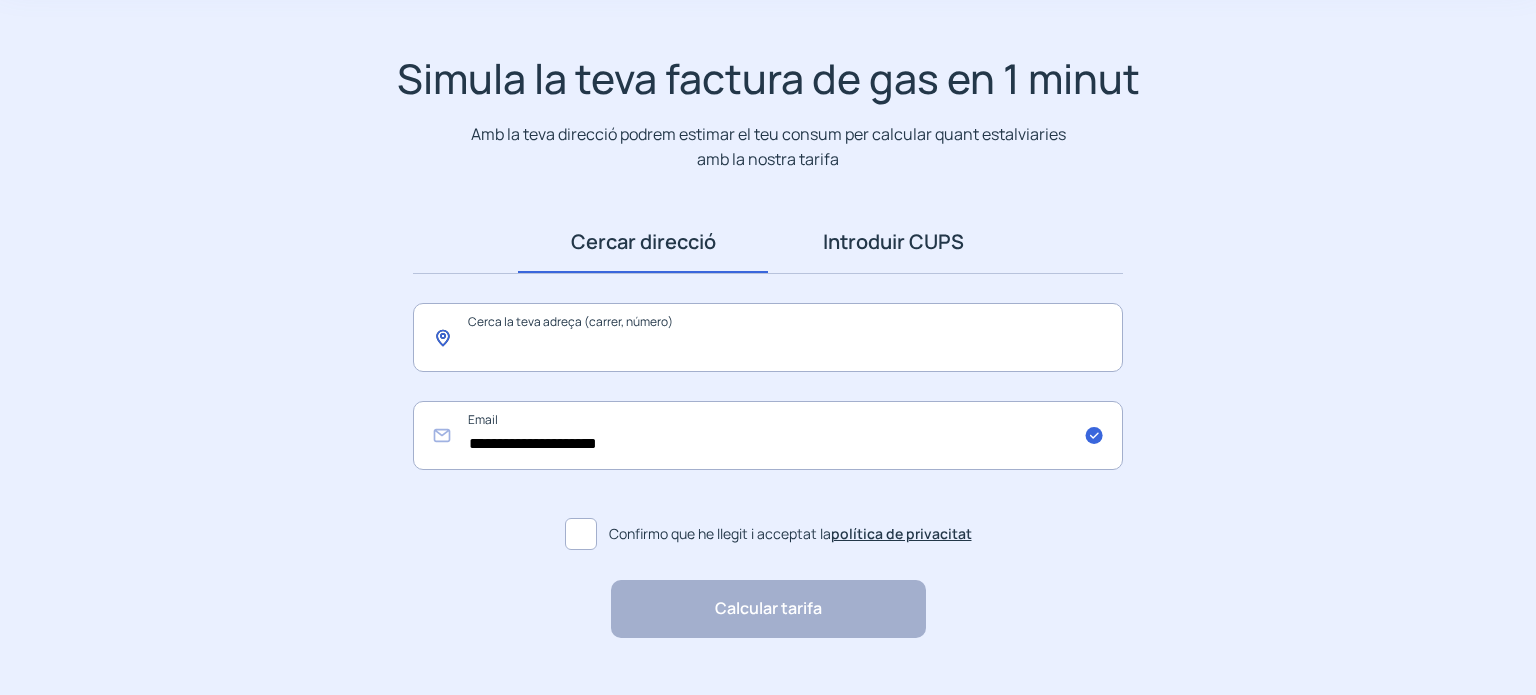 drag, startPoint x: 532, startPoint y: 338, endPoint x: 1000, endPoint y: 253, distance: 475.6564 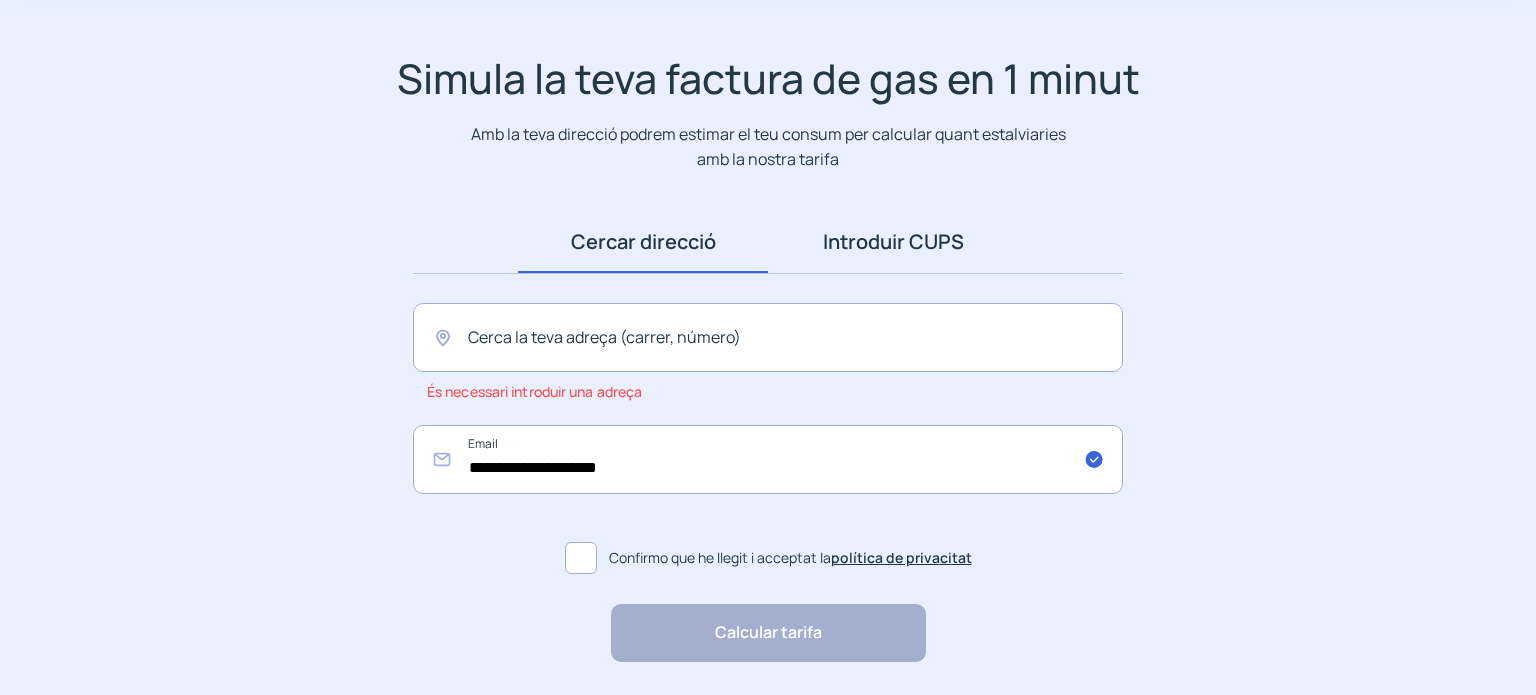 click on "Introduir CUPS" at bounding box center (893, 242) 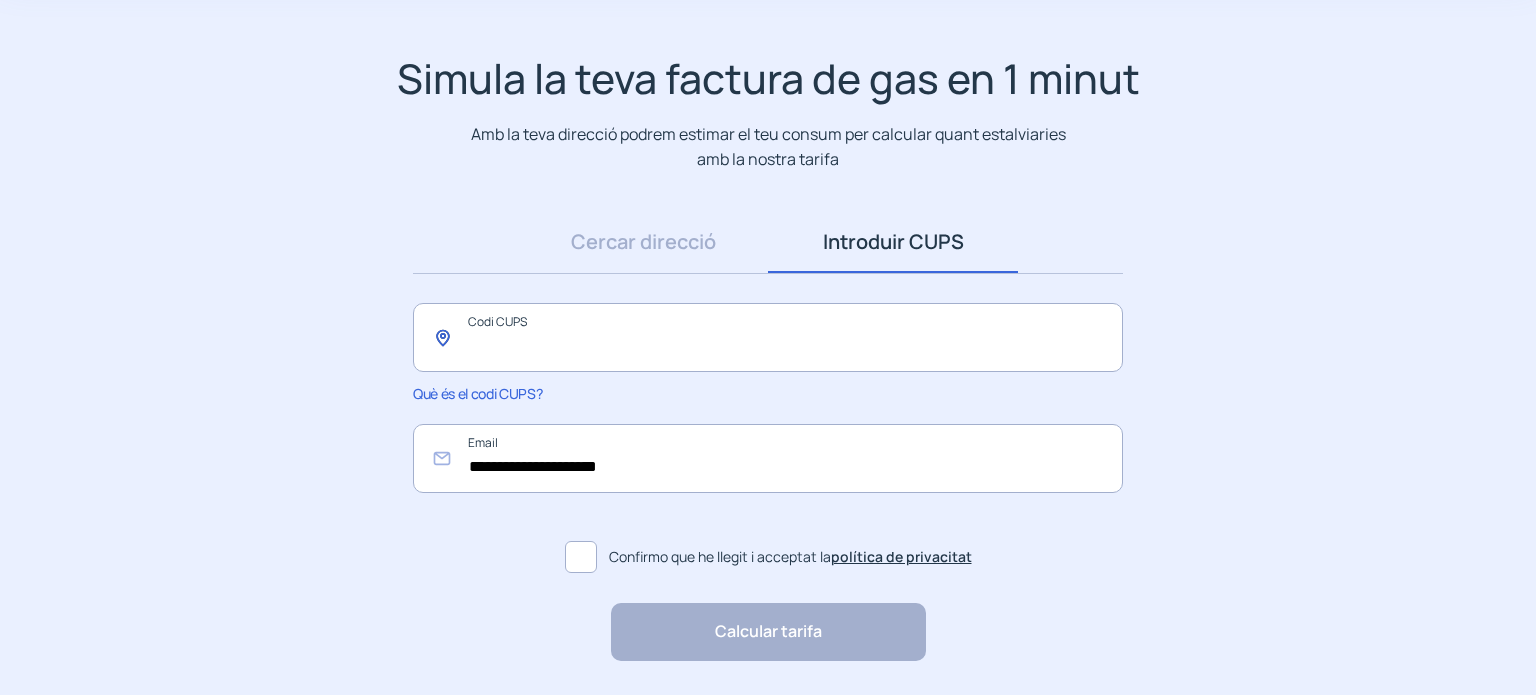 click 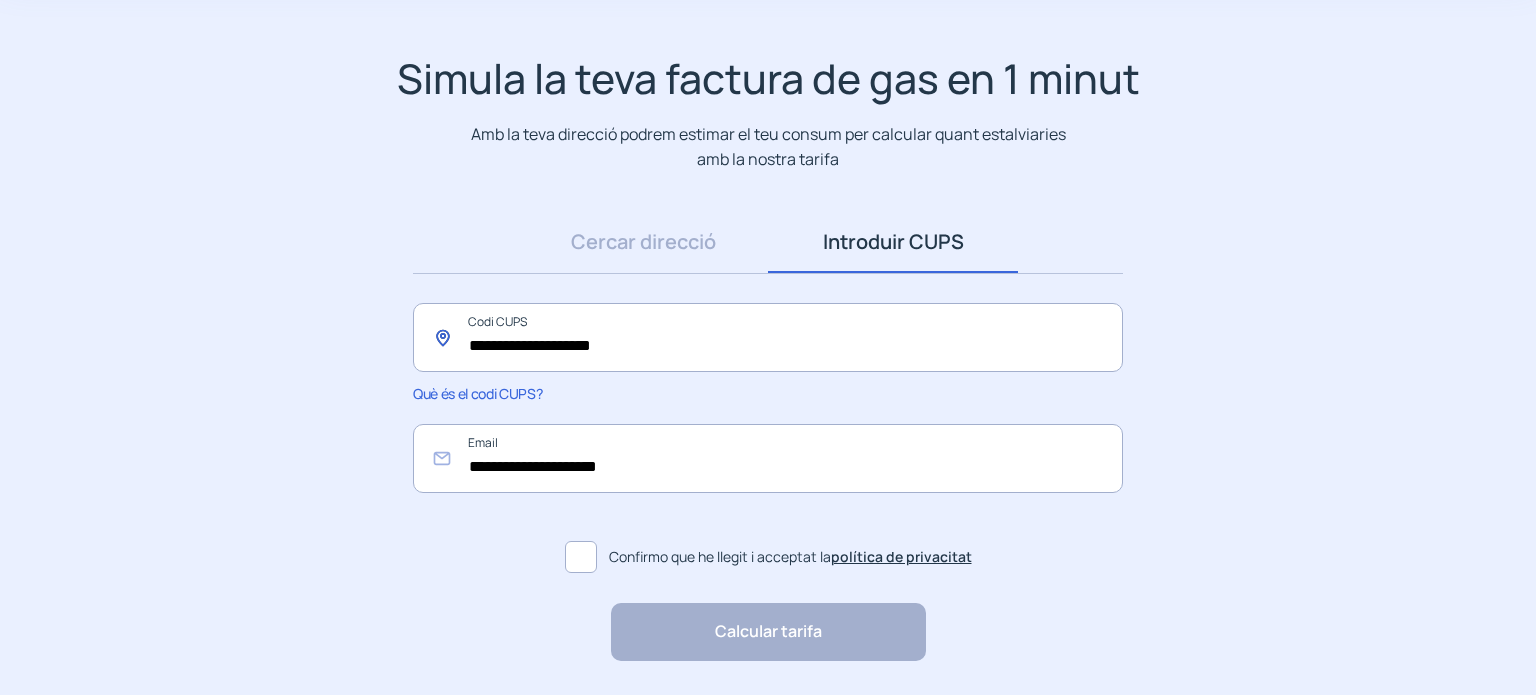 type on "**********" 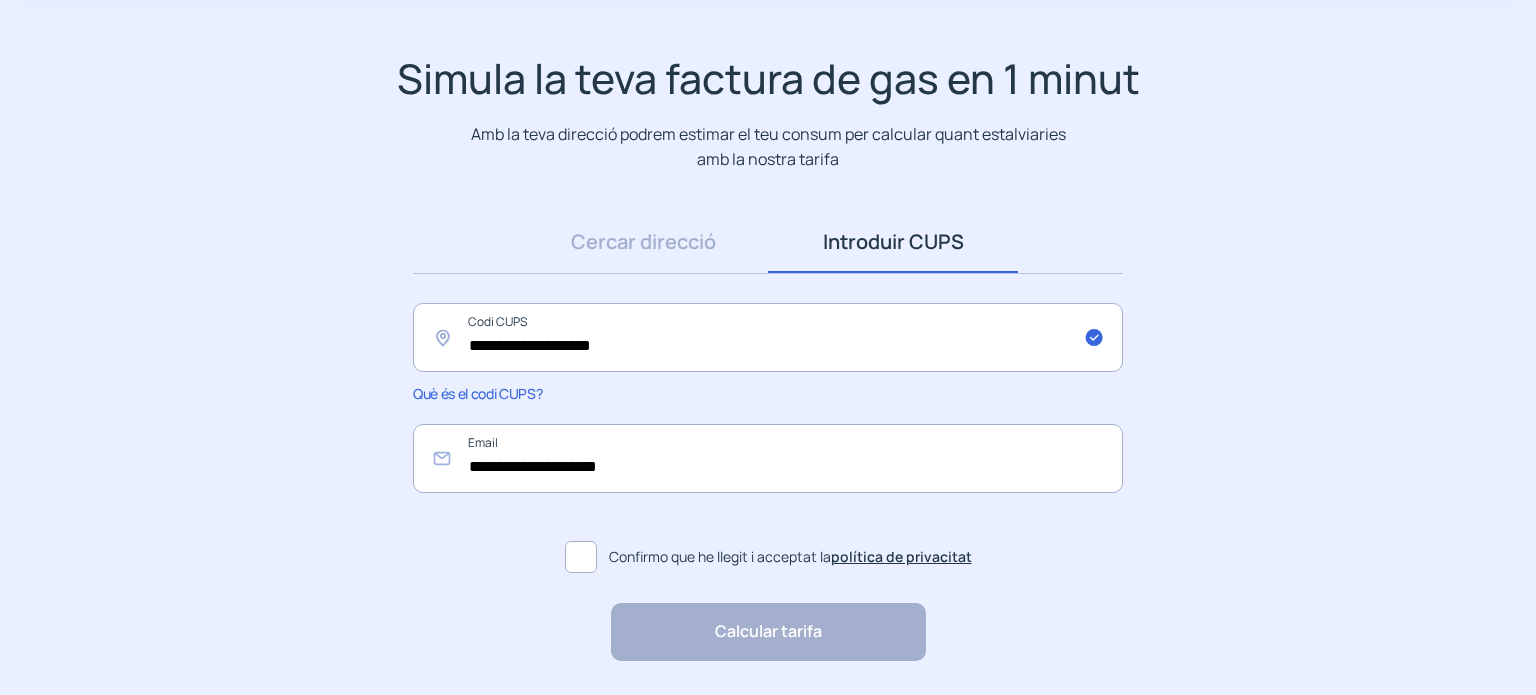 click 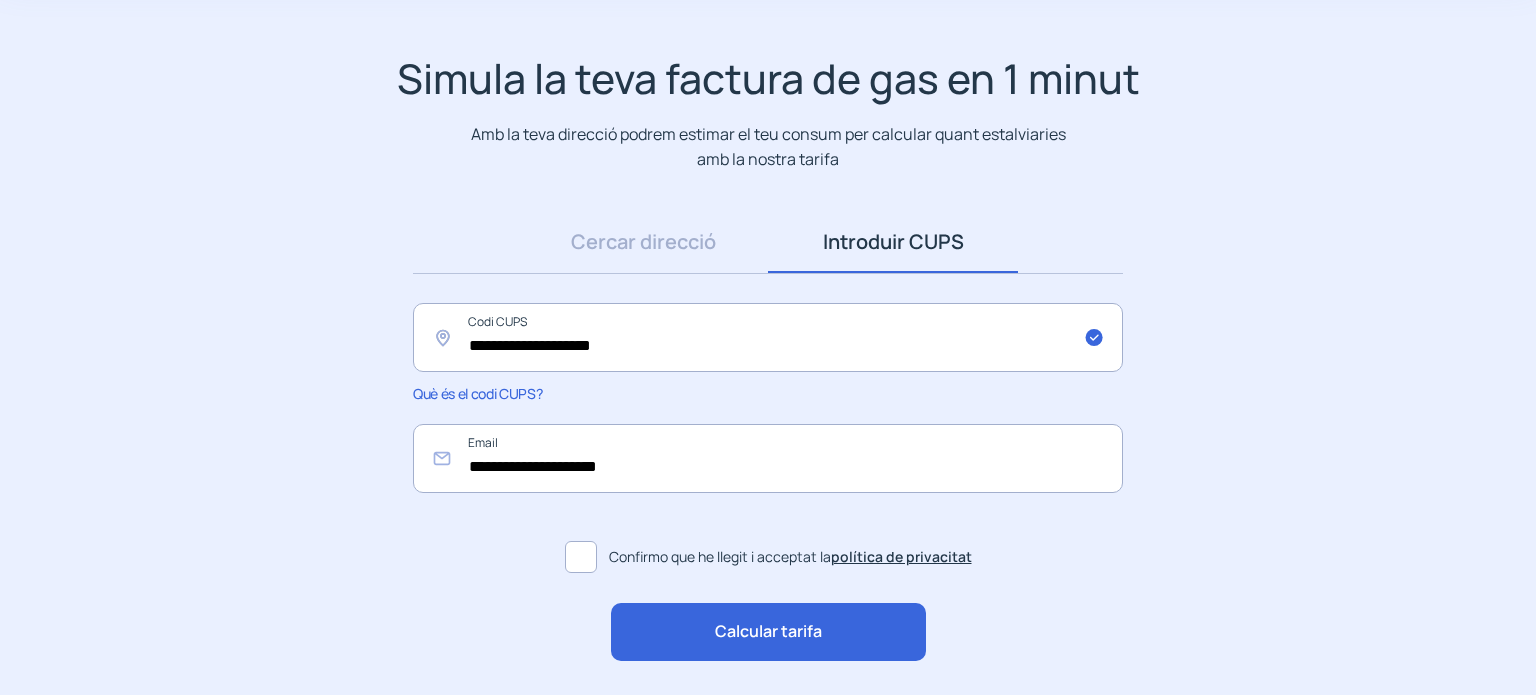 click on "Calcular tarifa" 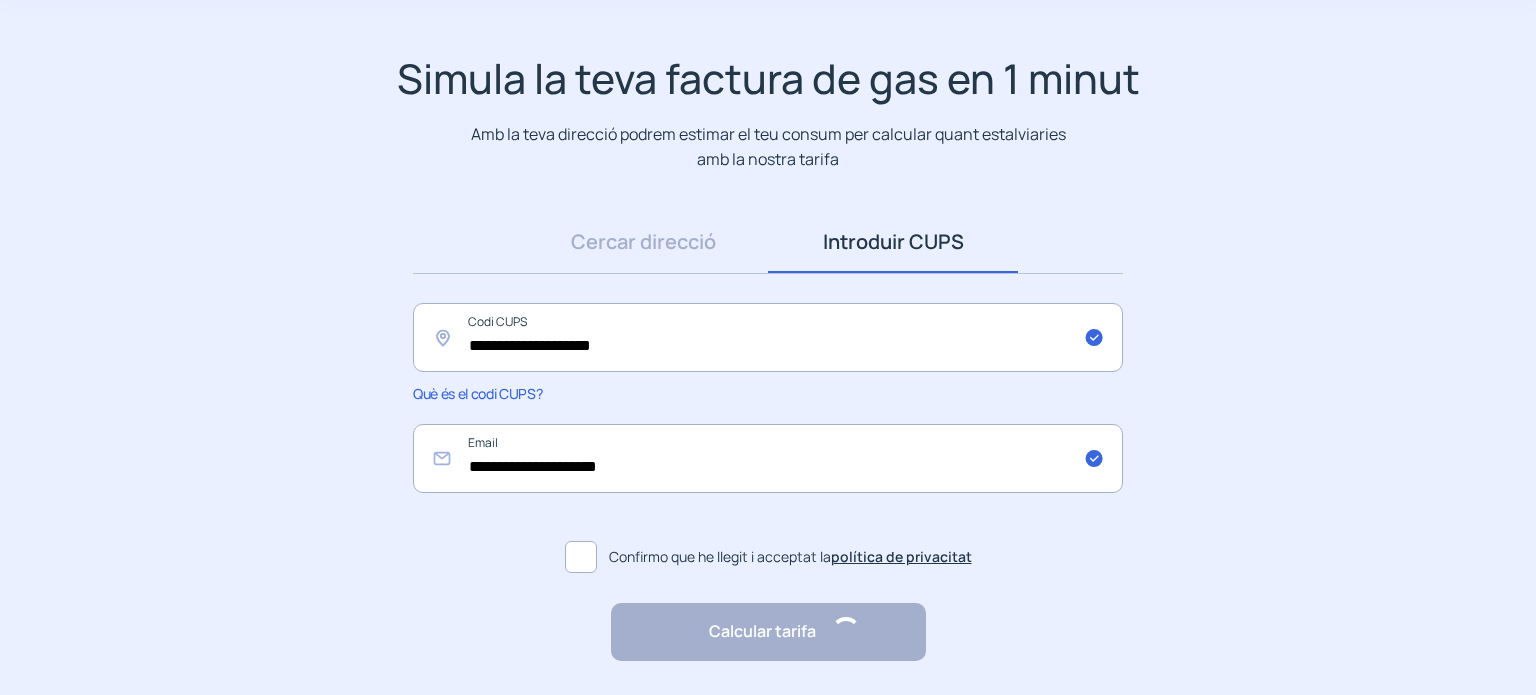 scroll, scrollTop: 0, scrollLeft: 0, axis: both 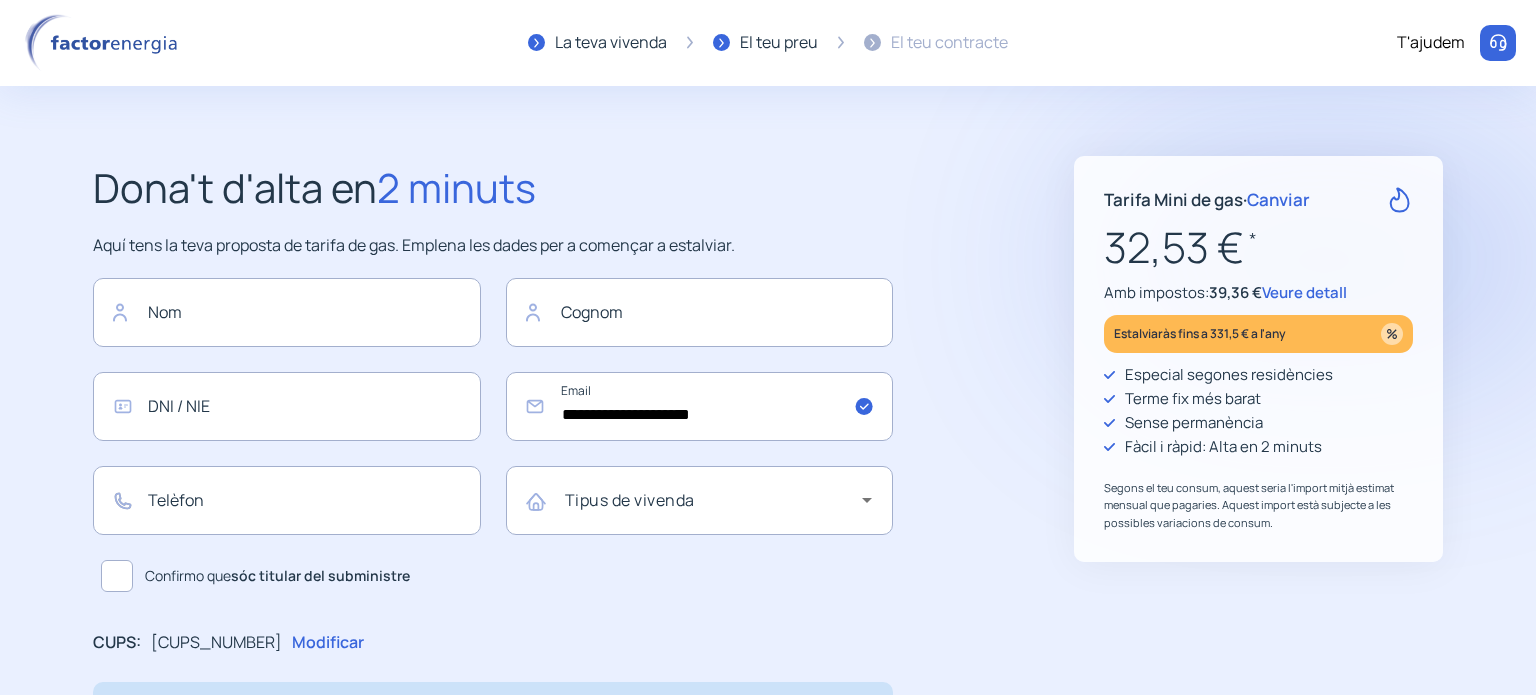 click on "Estalviaràs fins a 331,5 € a l'any" 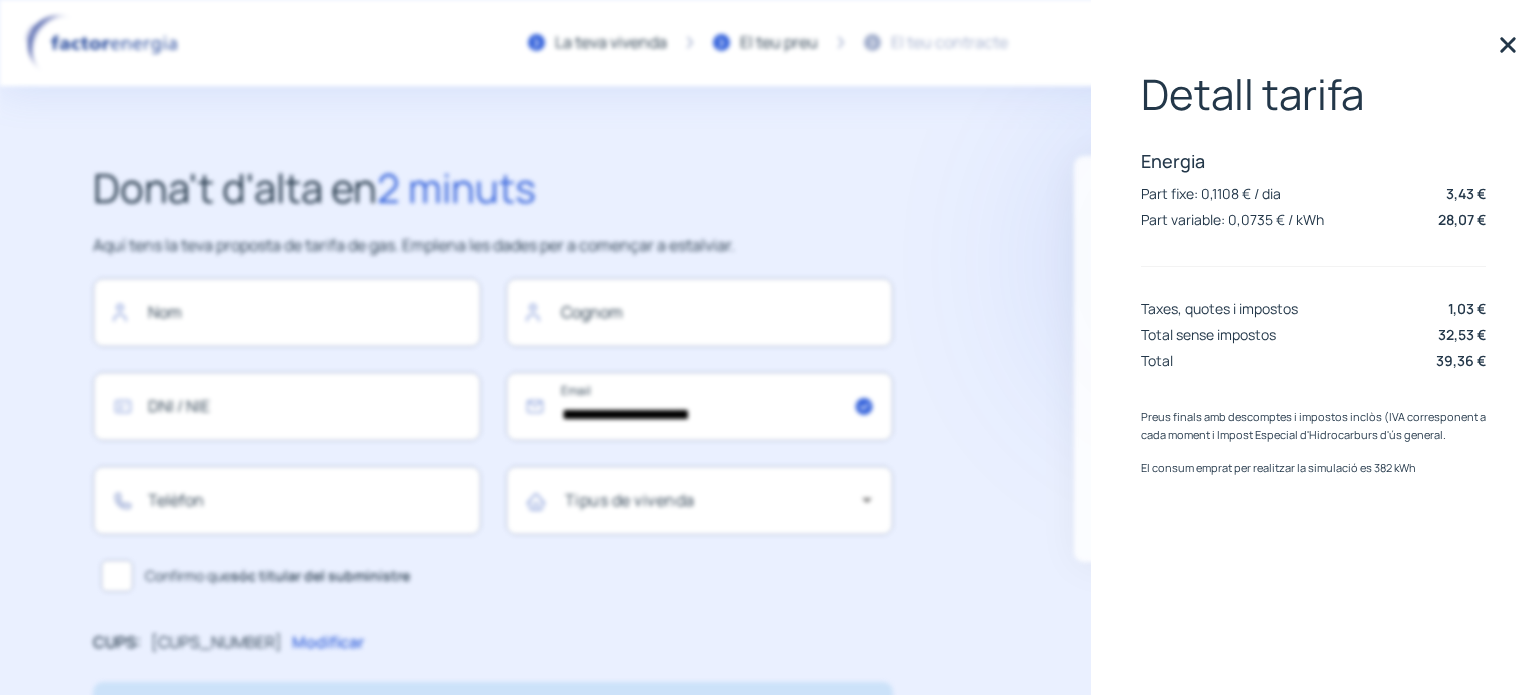 click 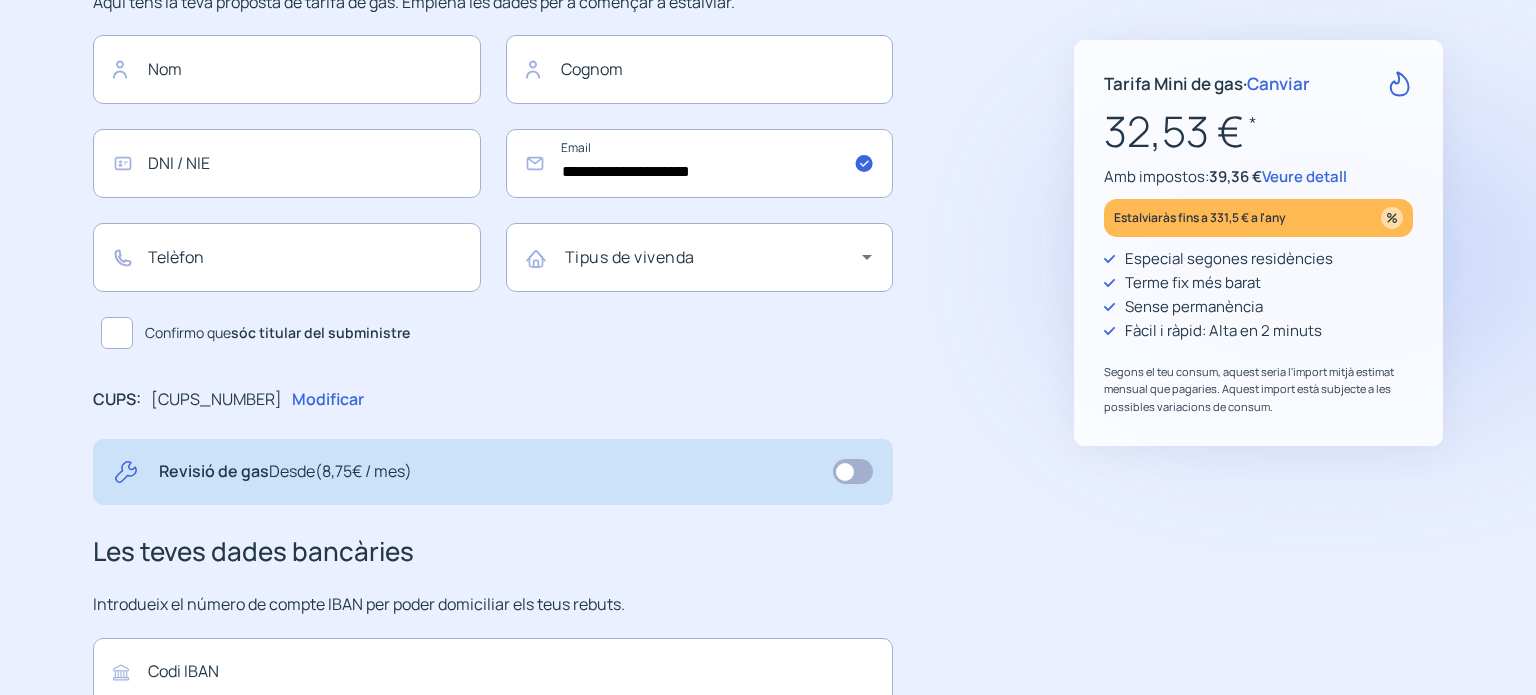 scroll, scrollTop: 244, scrollLeft: 0, axis: vertical 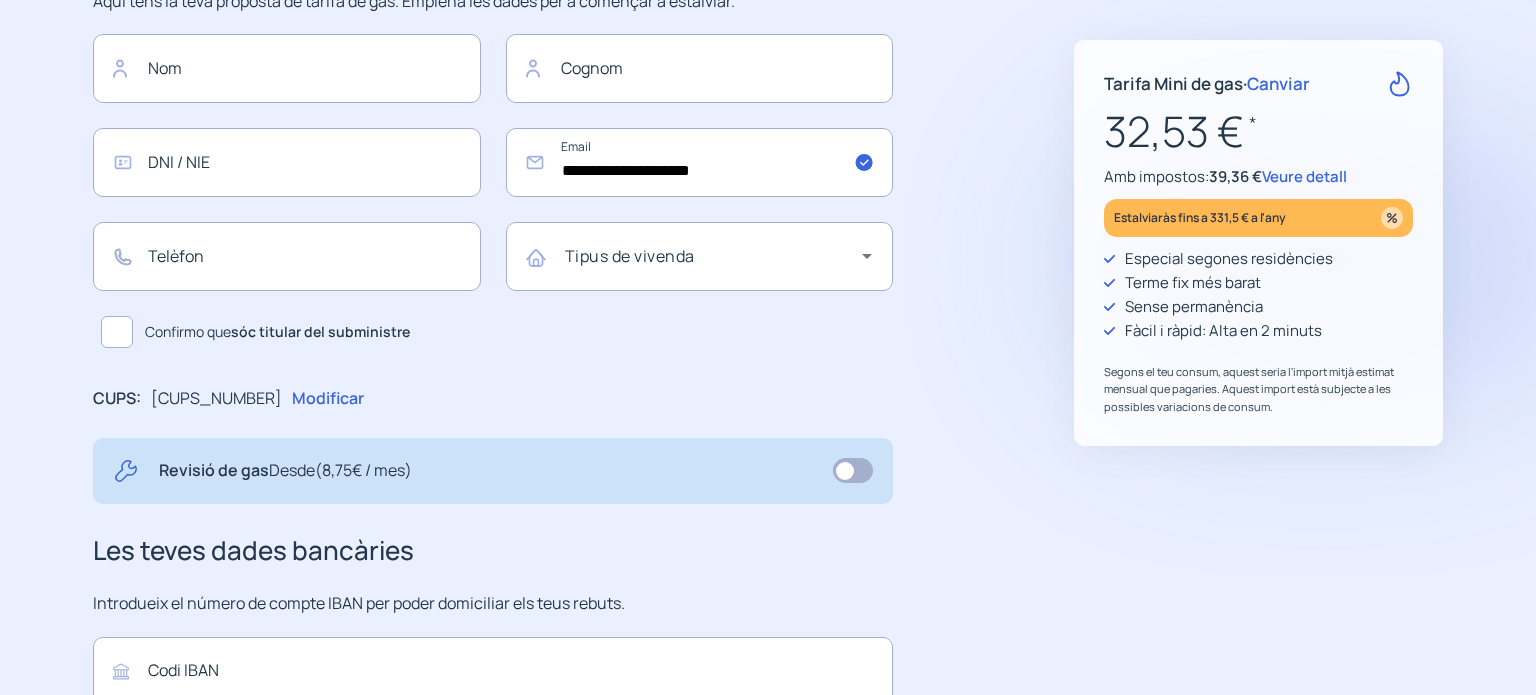 click 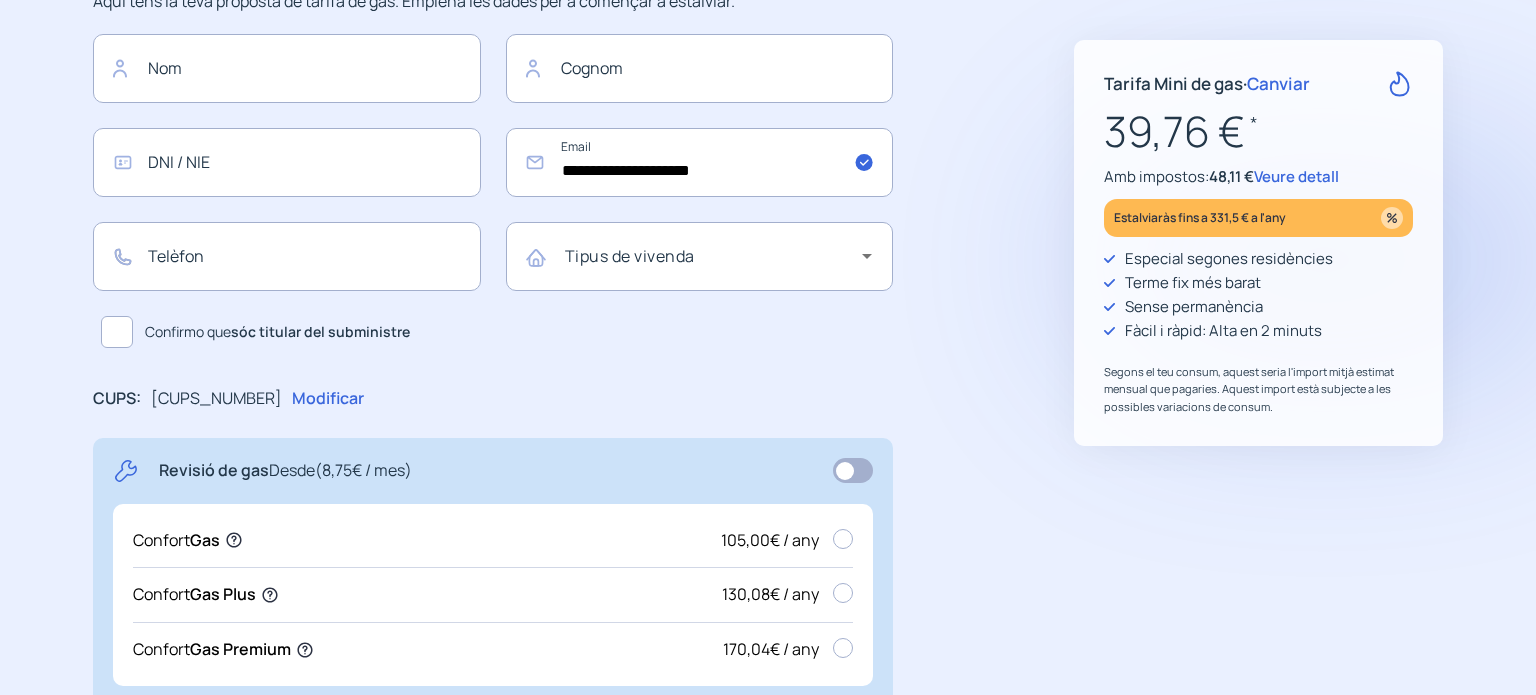 click 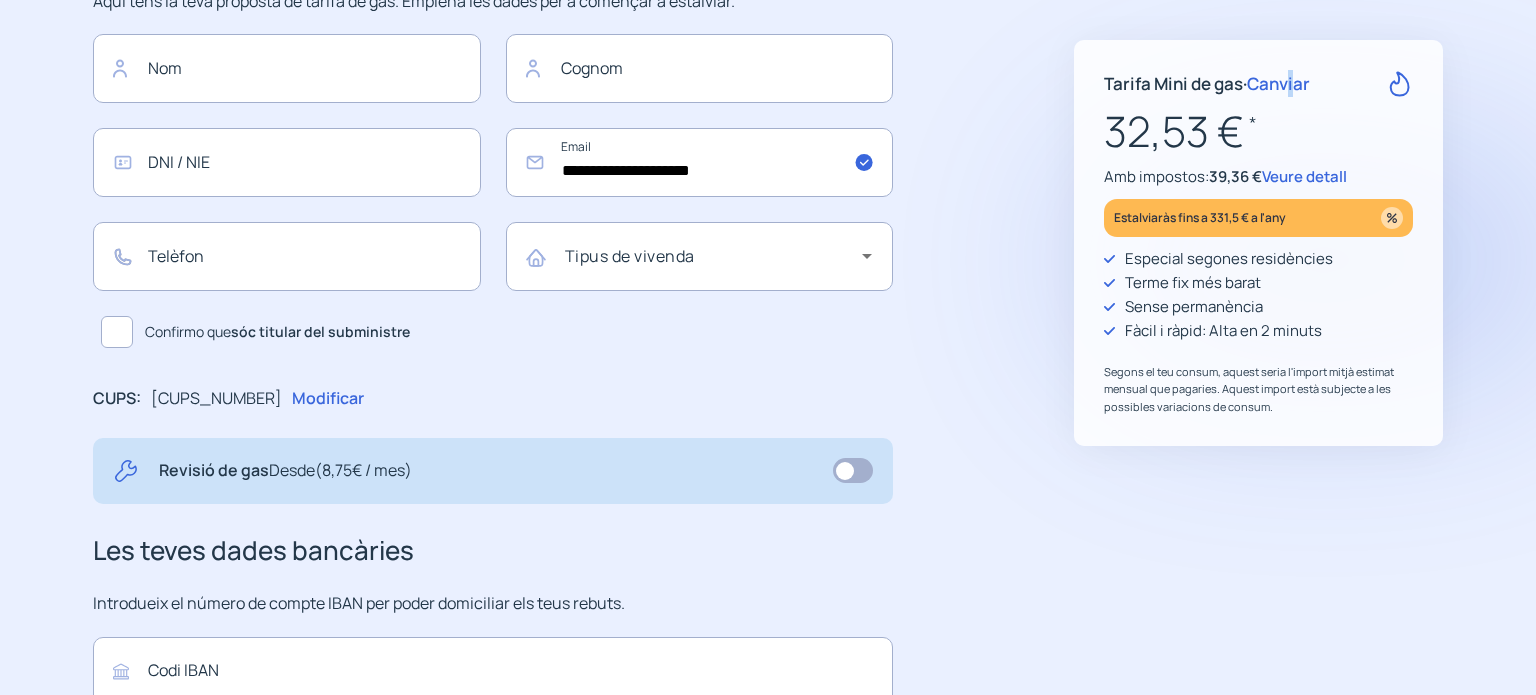 drag, startPoint x: 1292, startPoint y: 93, endPoint x: 1283, endPoint y: 79, distance: 16.643316 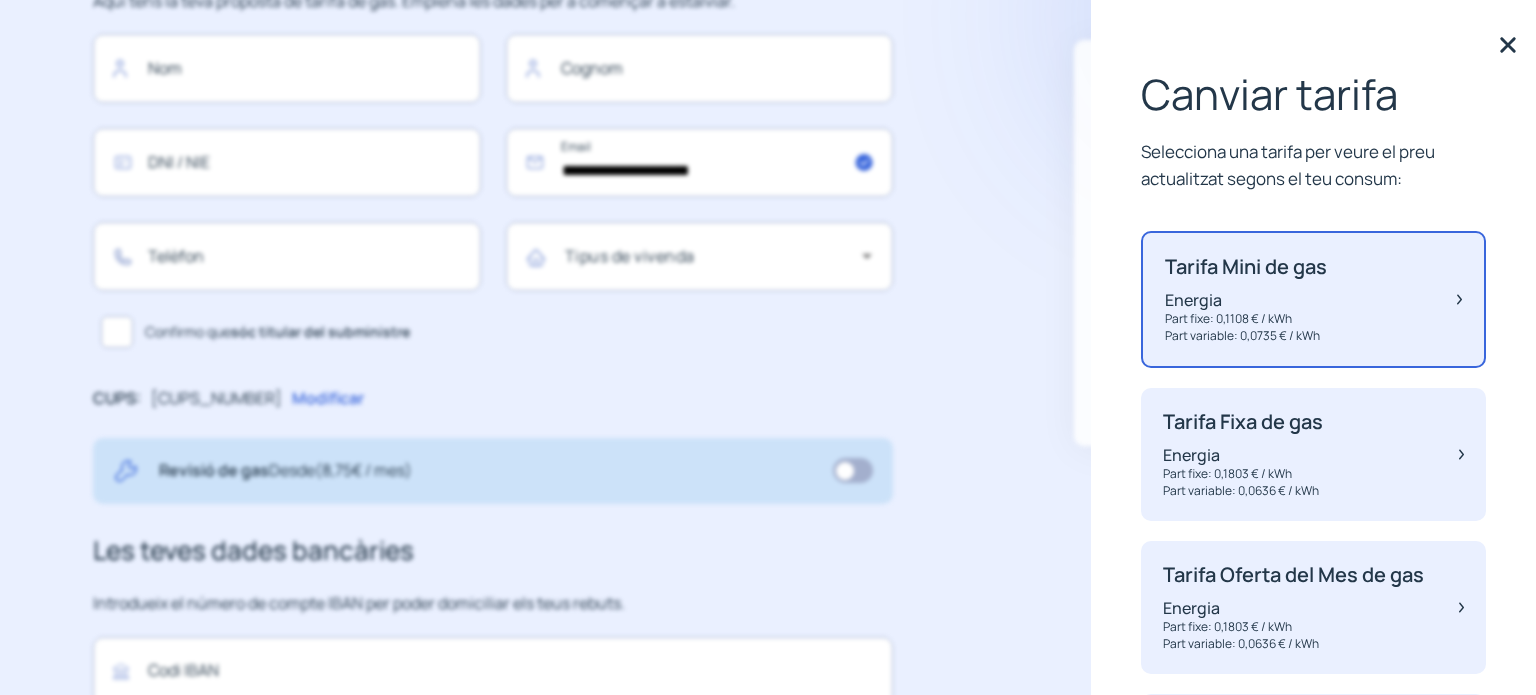click on "**********" 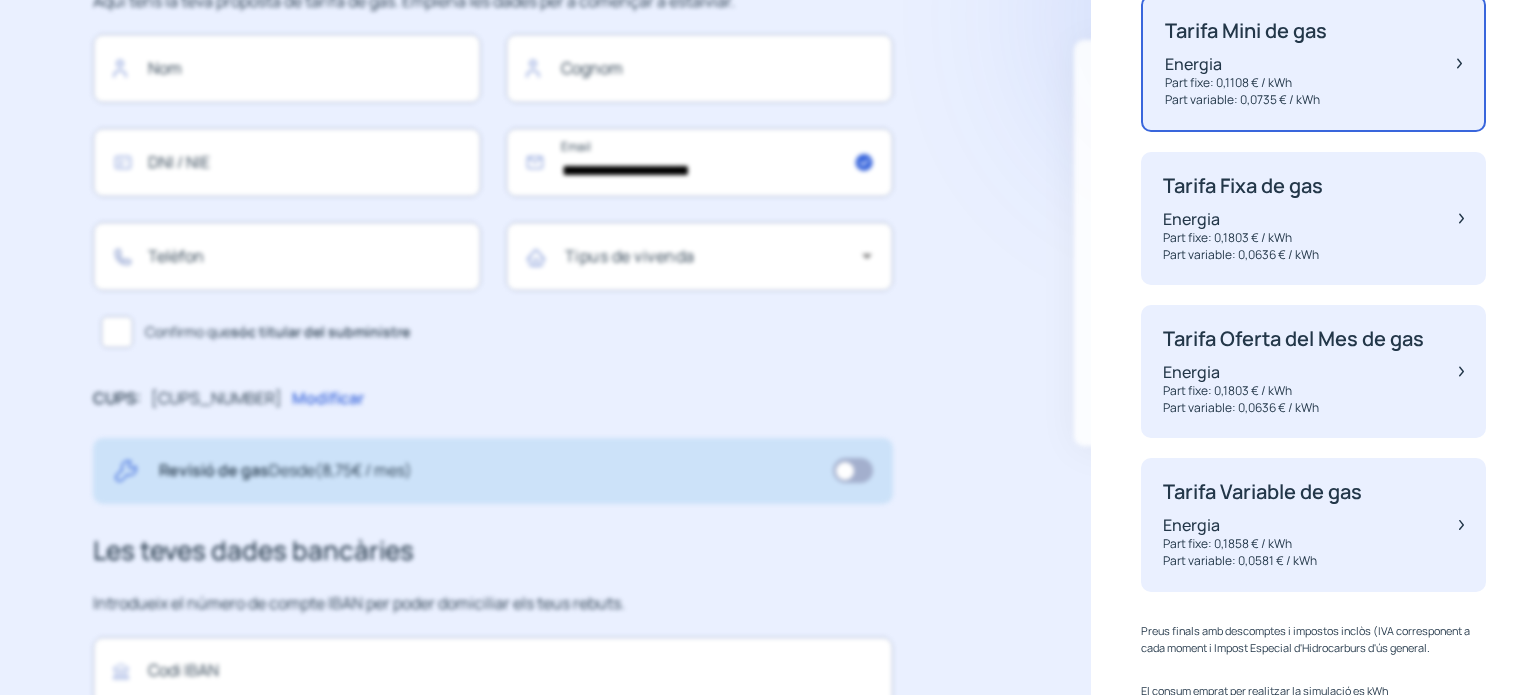 scroll, scrollTop: 232, scrollLeft: 0, axis: vertical 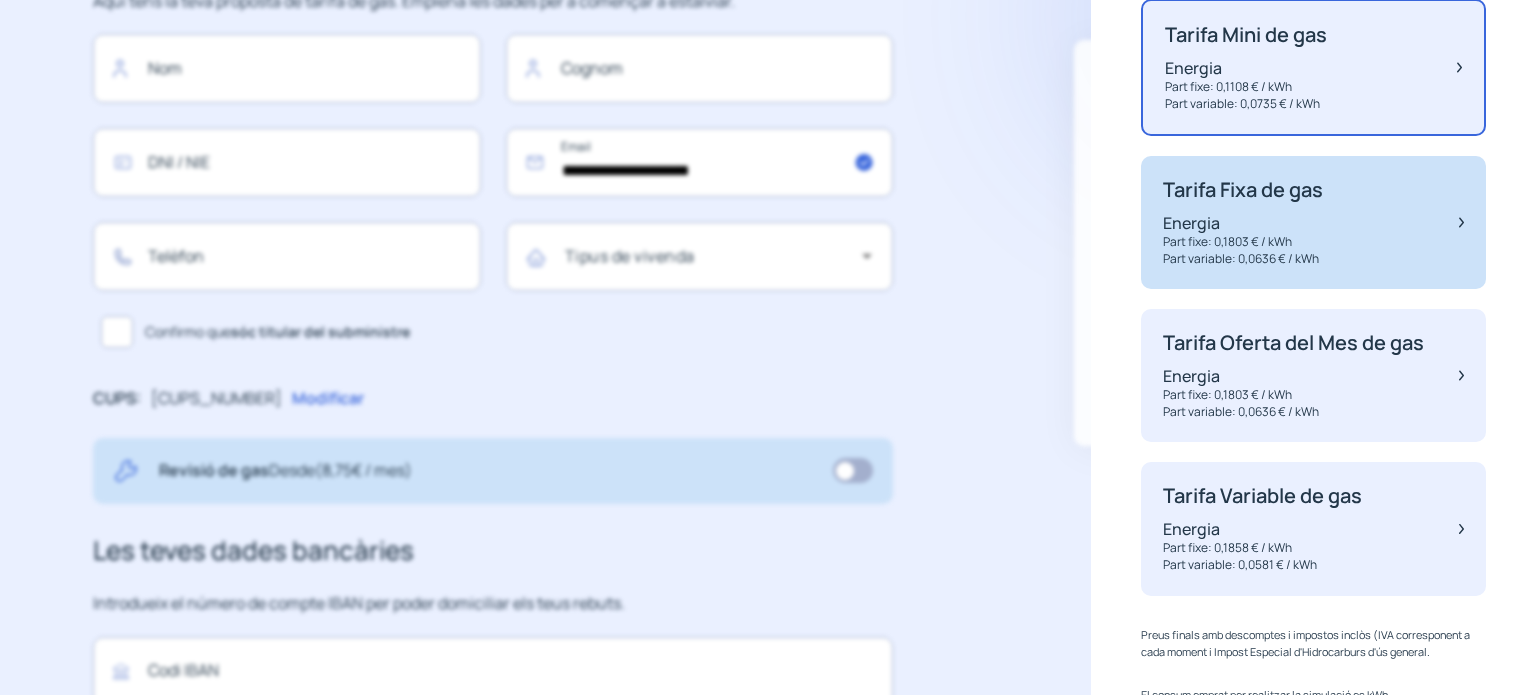 click on "Energia" 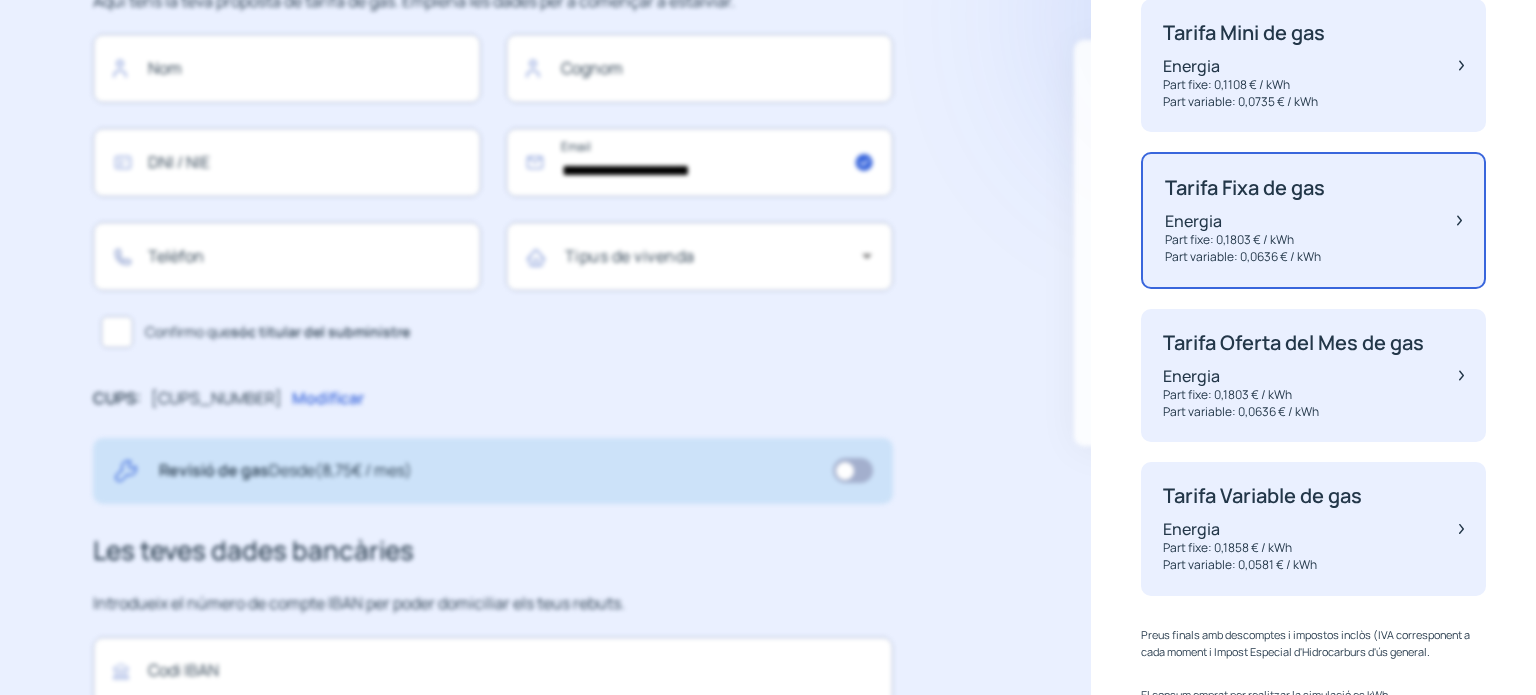 click on "Energia" 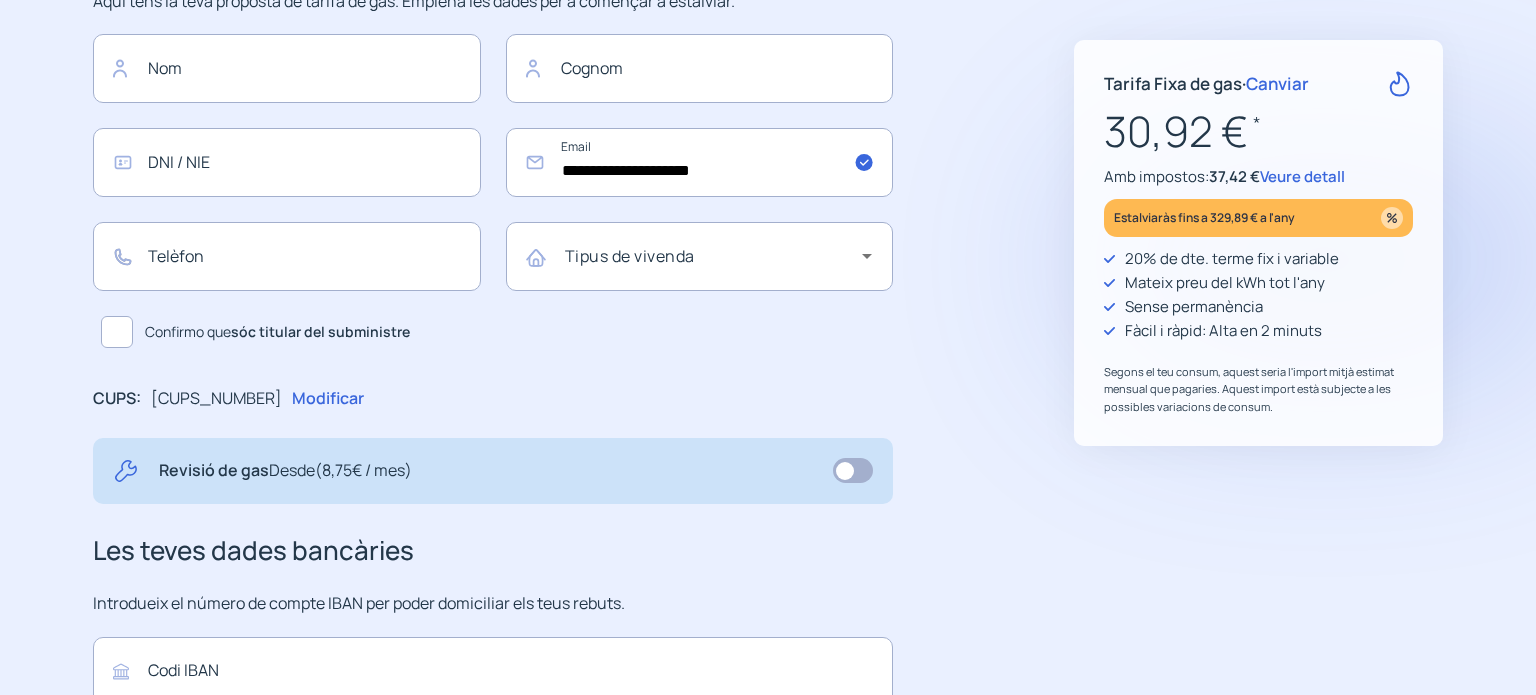 click on "Veure detall" 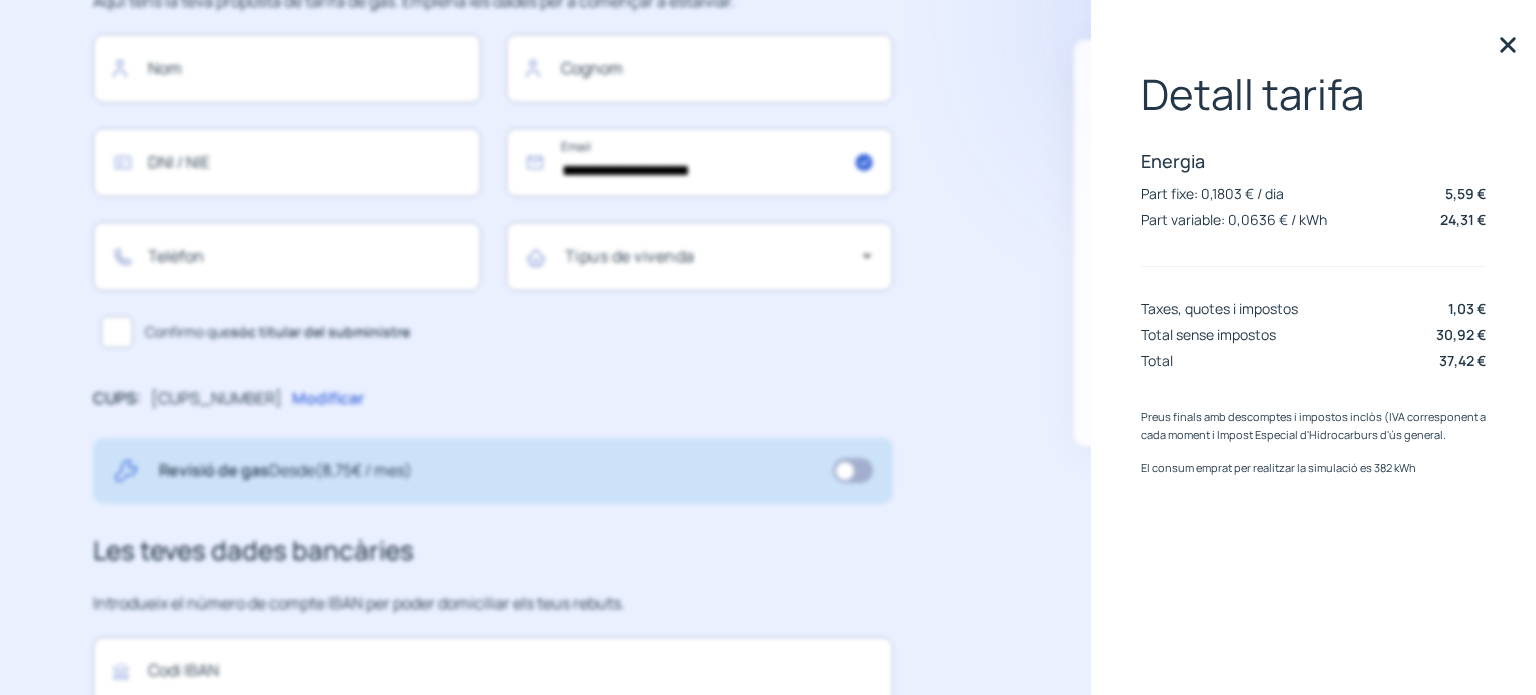 click 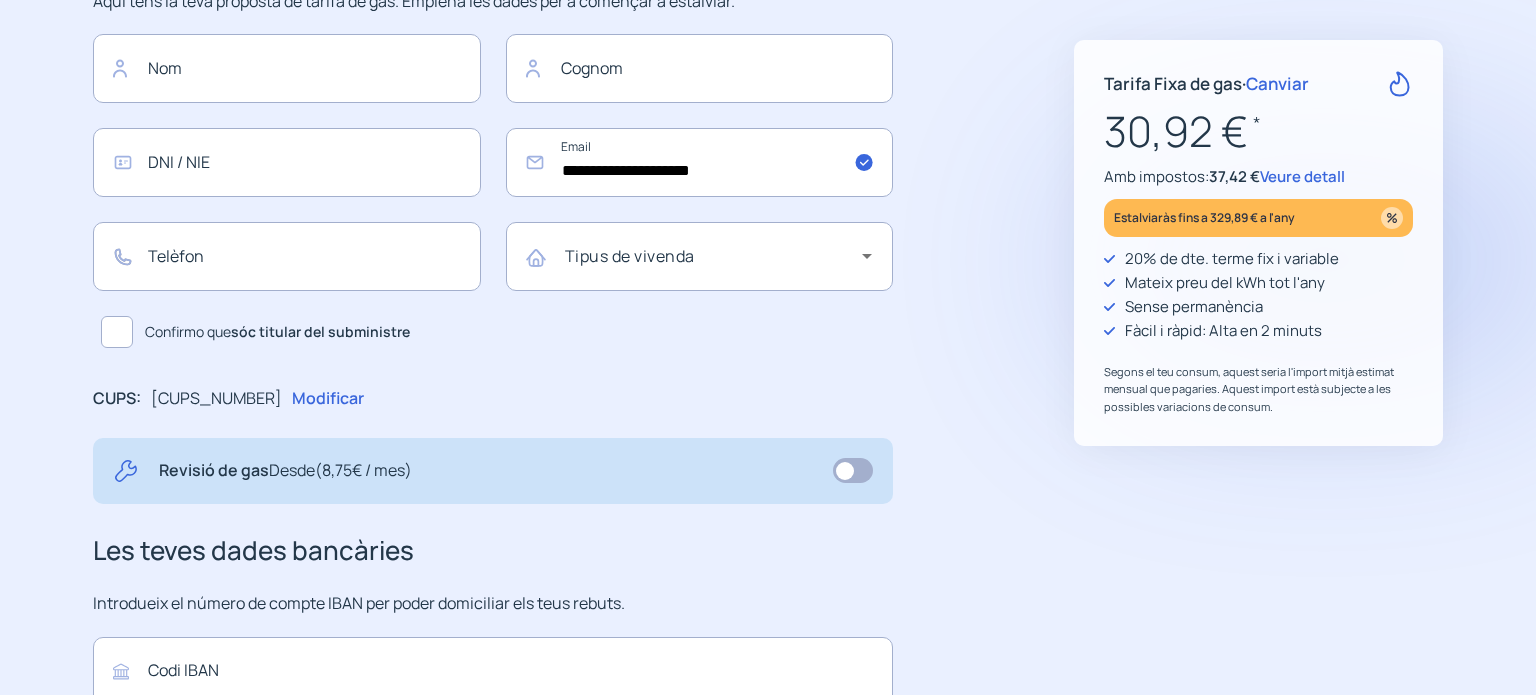 click on "Canviar" 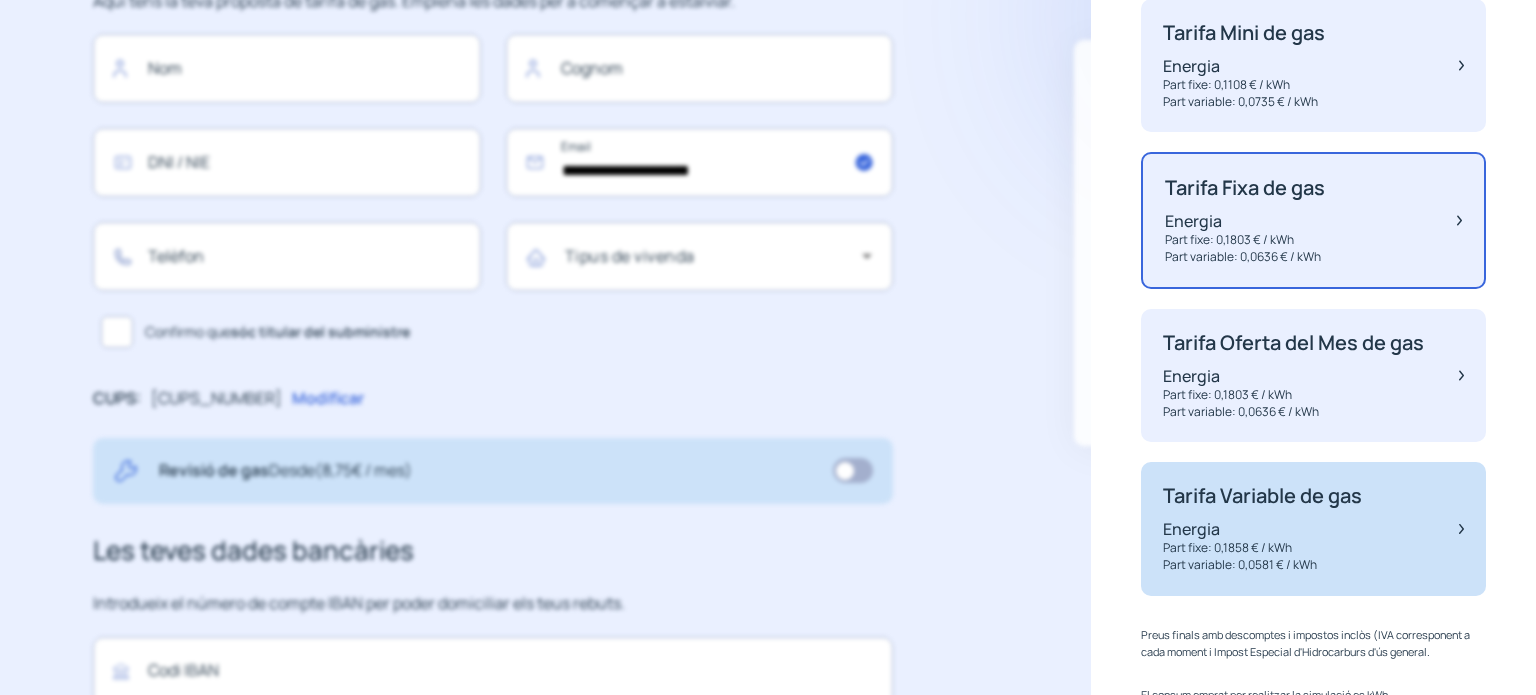 click on "Energia" 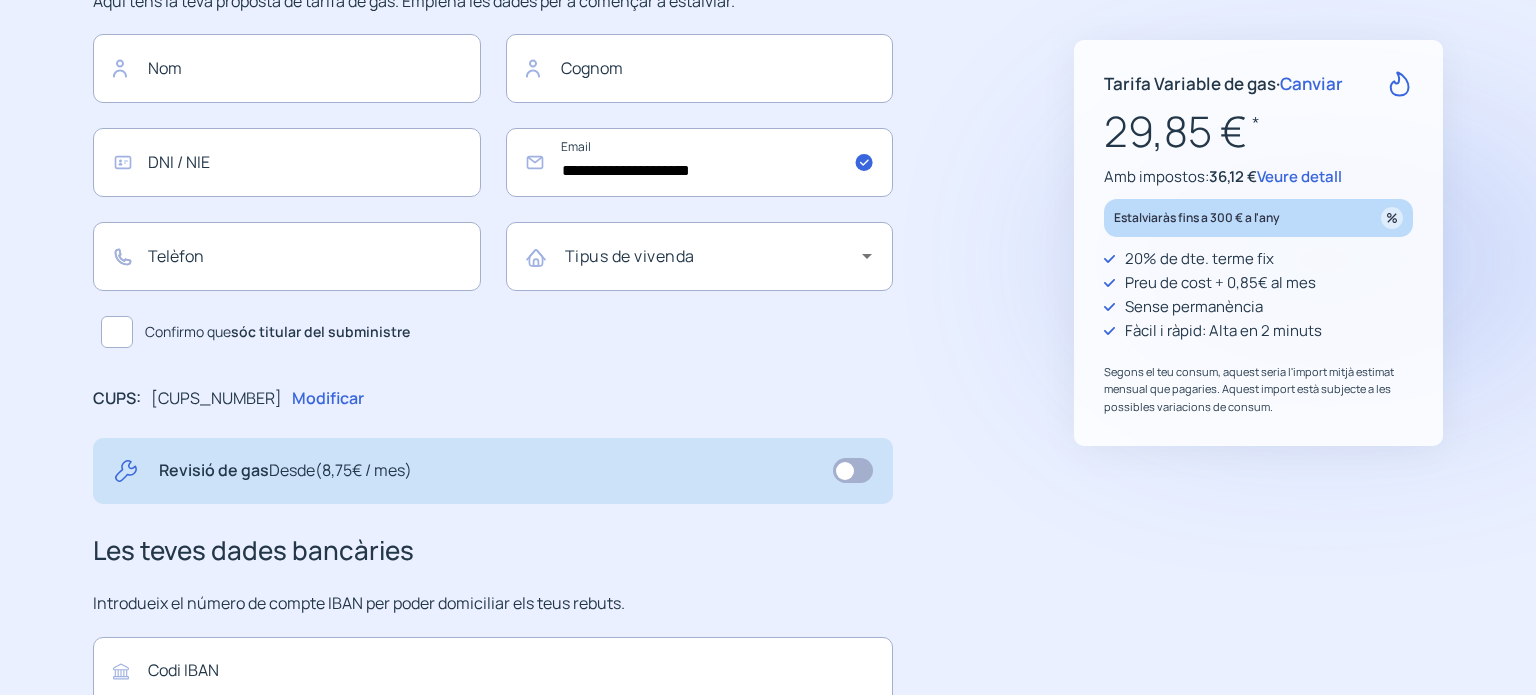 click on "Veure detall" 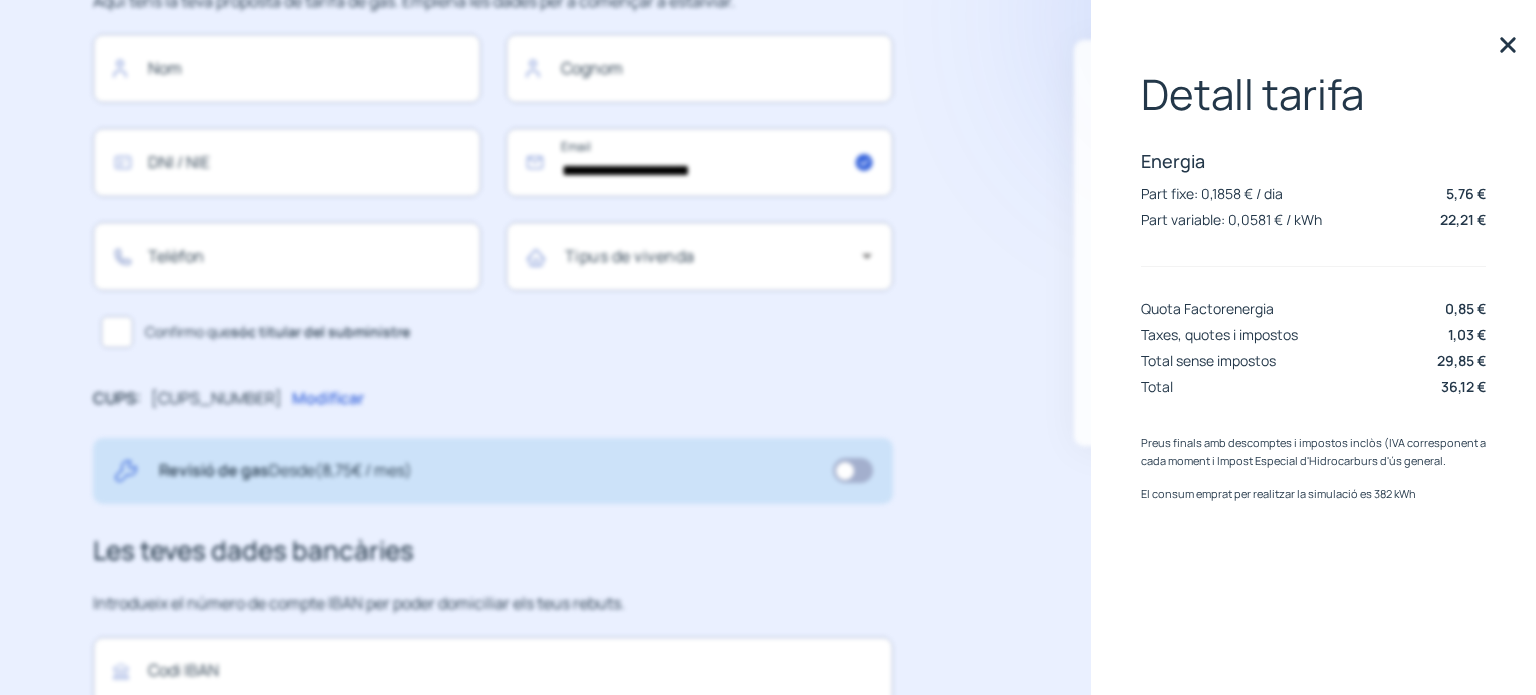 click 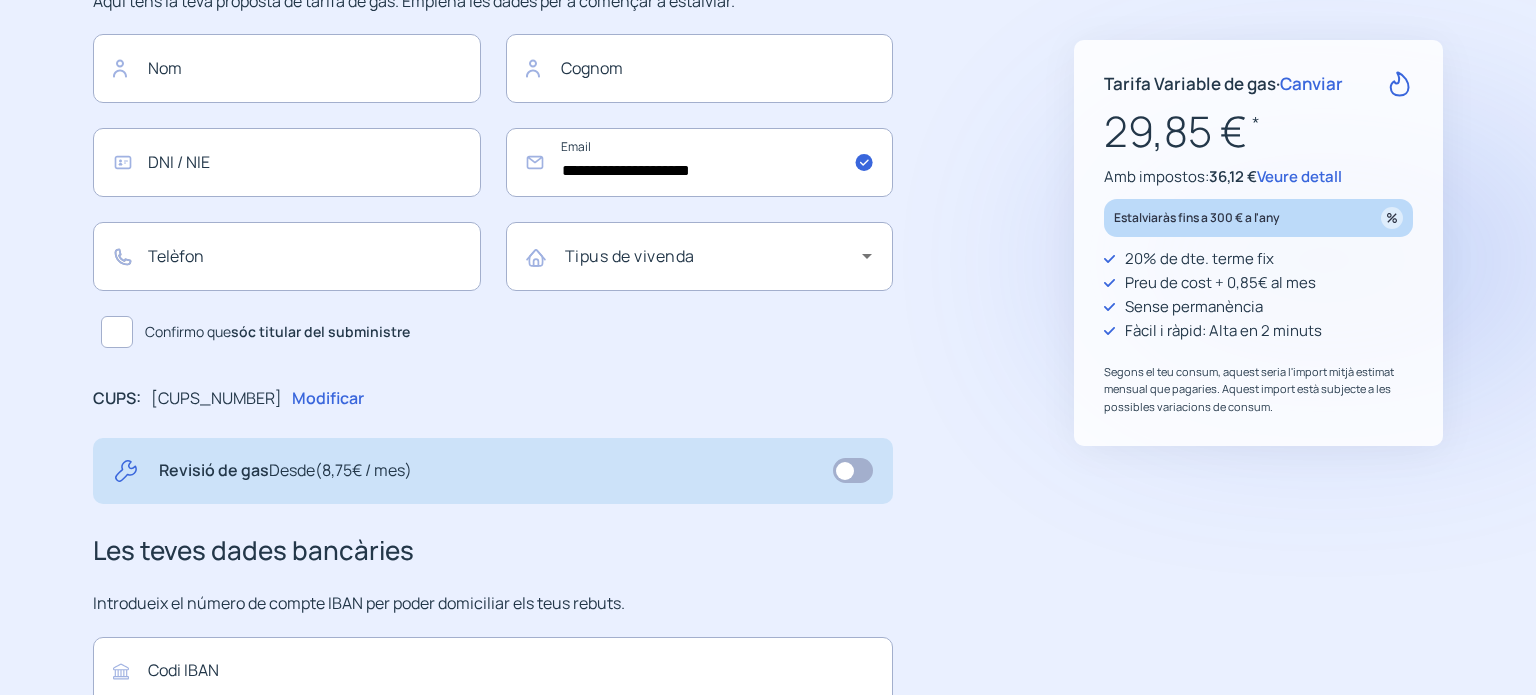 click on "Canviar" 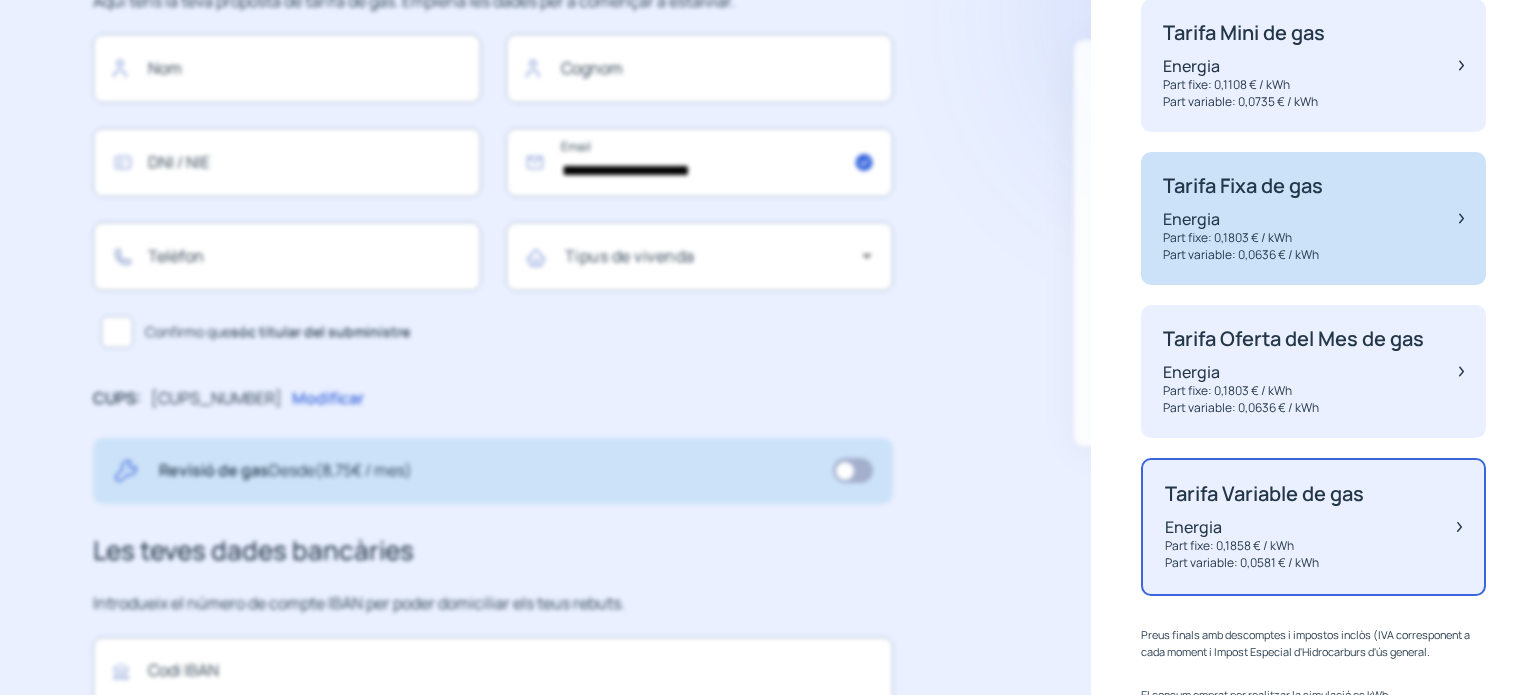 click on "Energia" 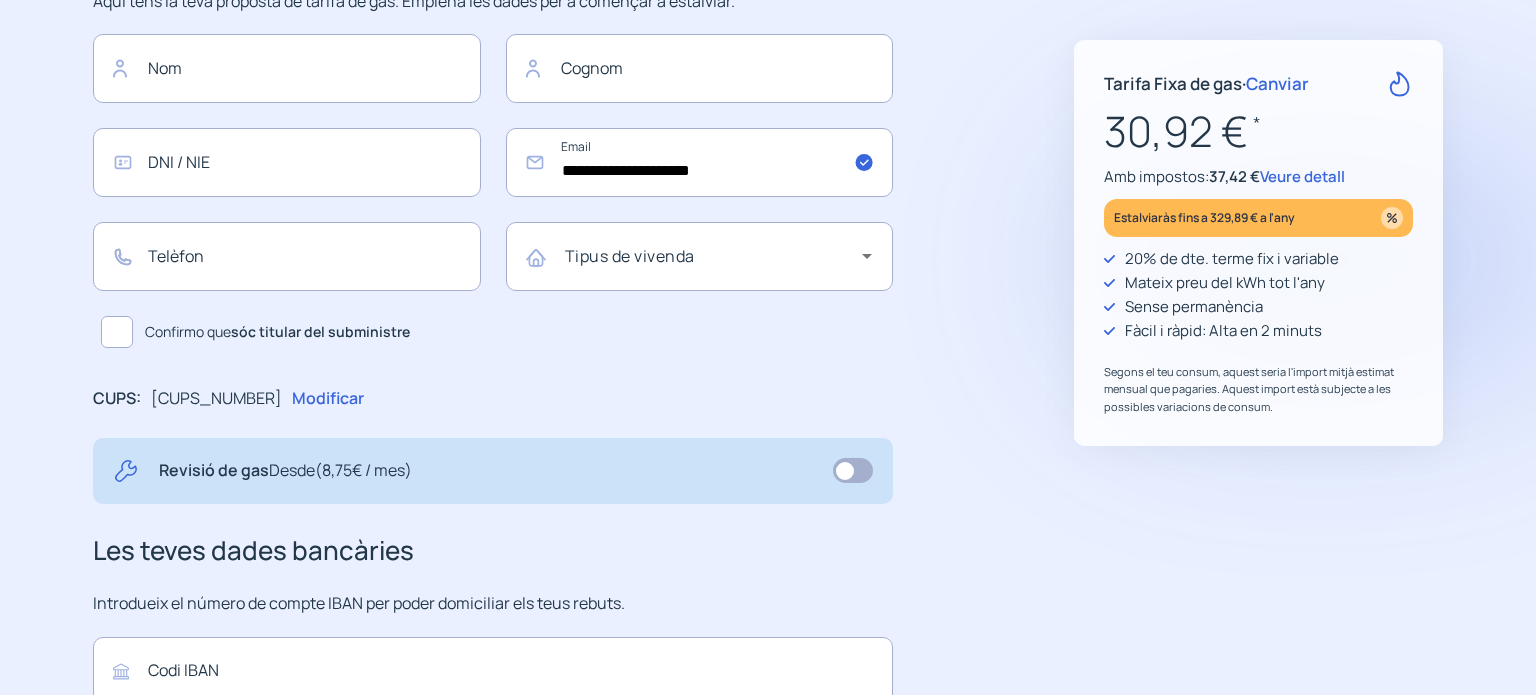 click on "Estalviaràs fins a 329,89 € a l'any" 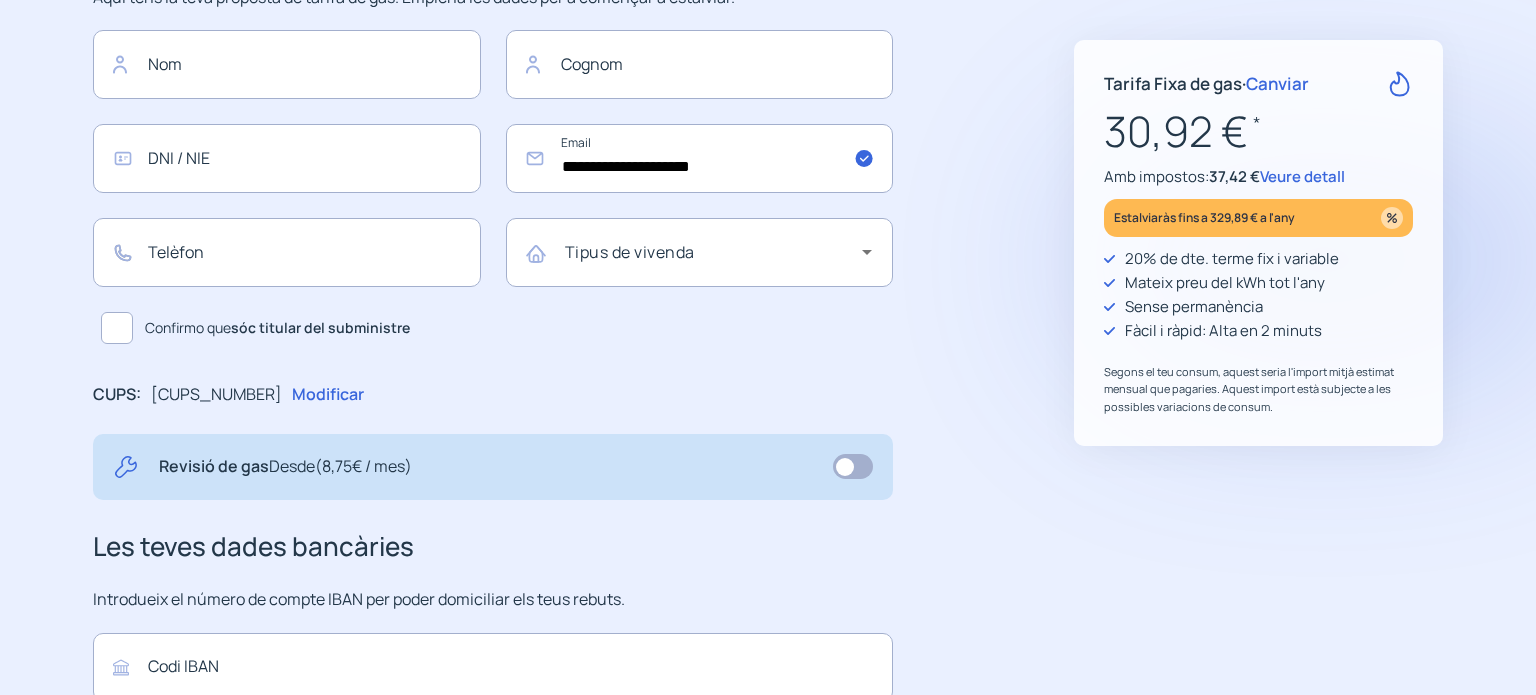 scroll, scrollTop: 250, scrollLeft: 0, axis: vertical 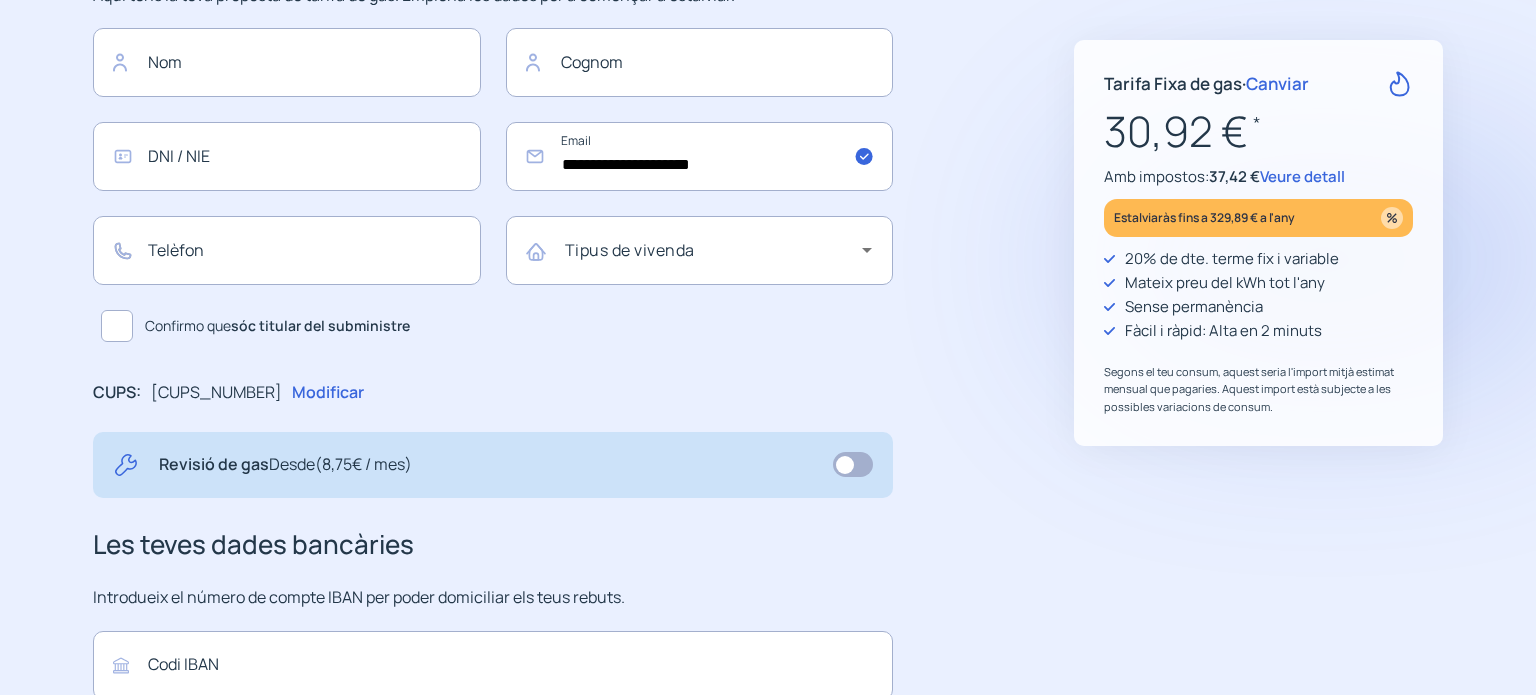 click on "Veure detall" 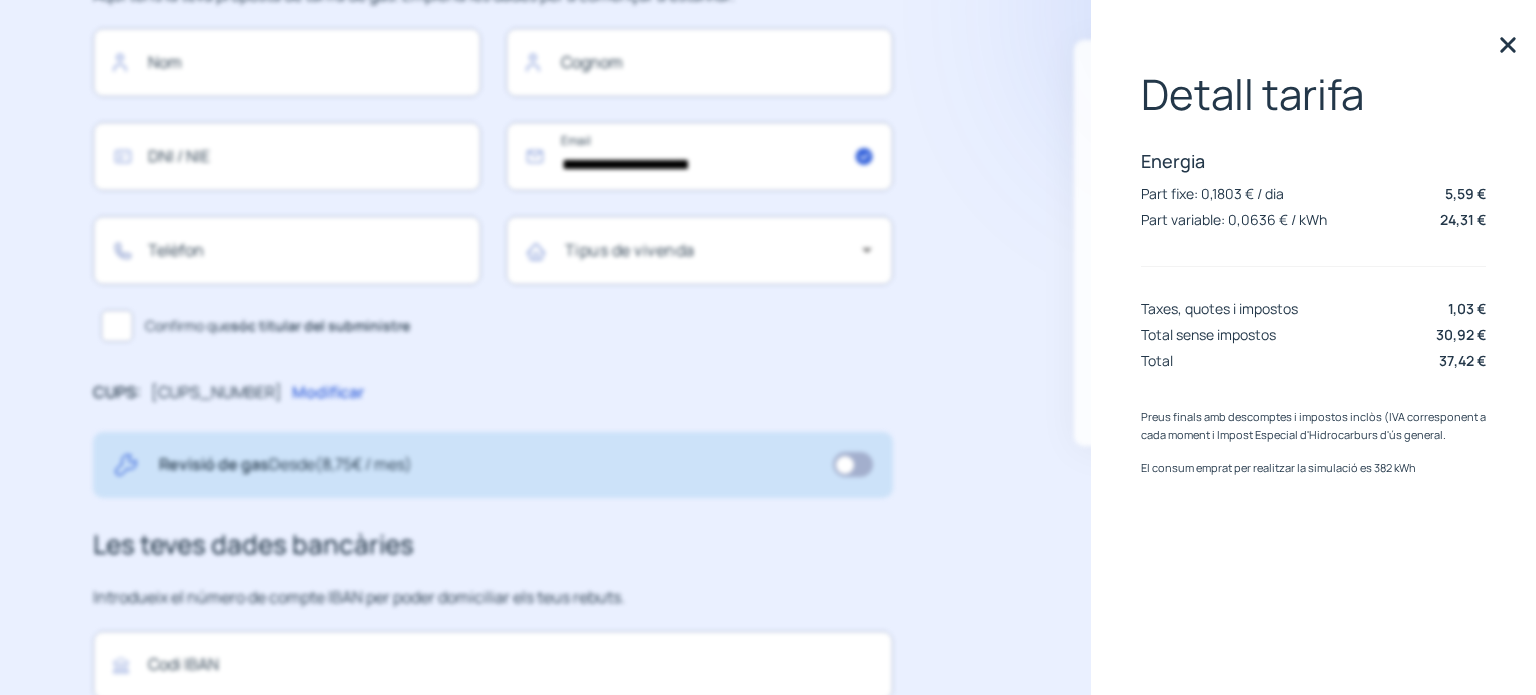click 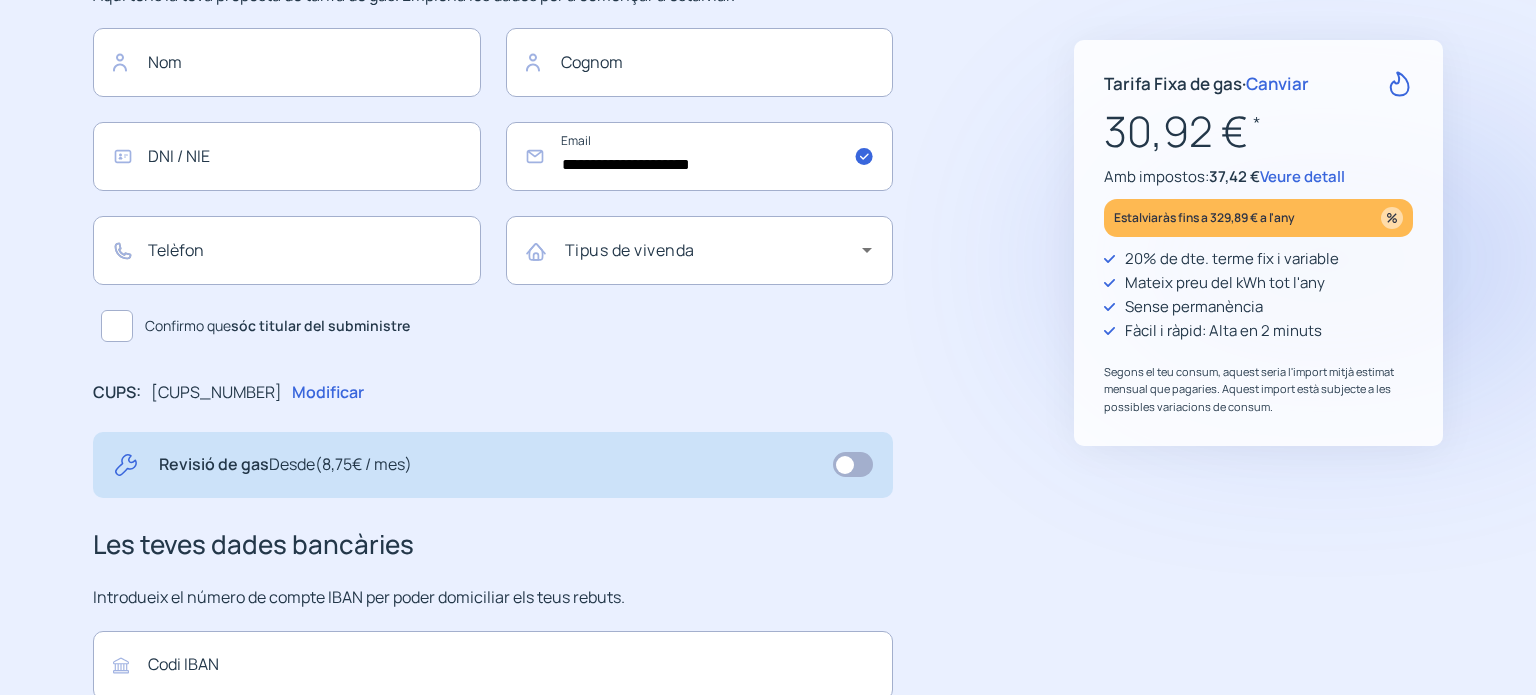 click on "Canviar" 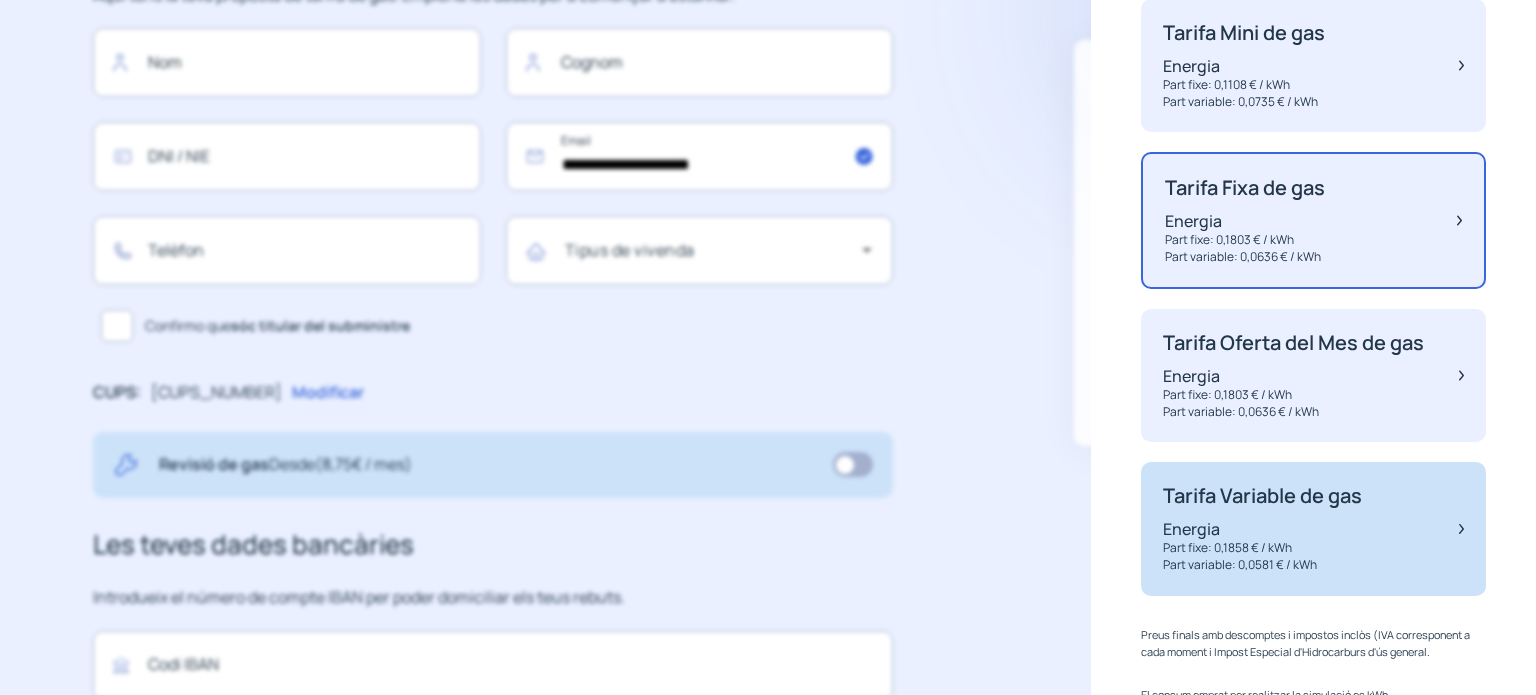 click on "Tarifa Variable de gas" 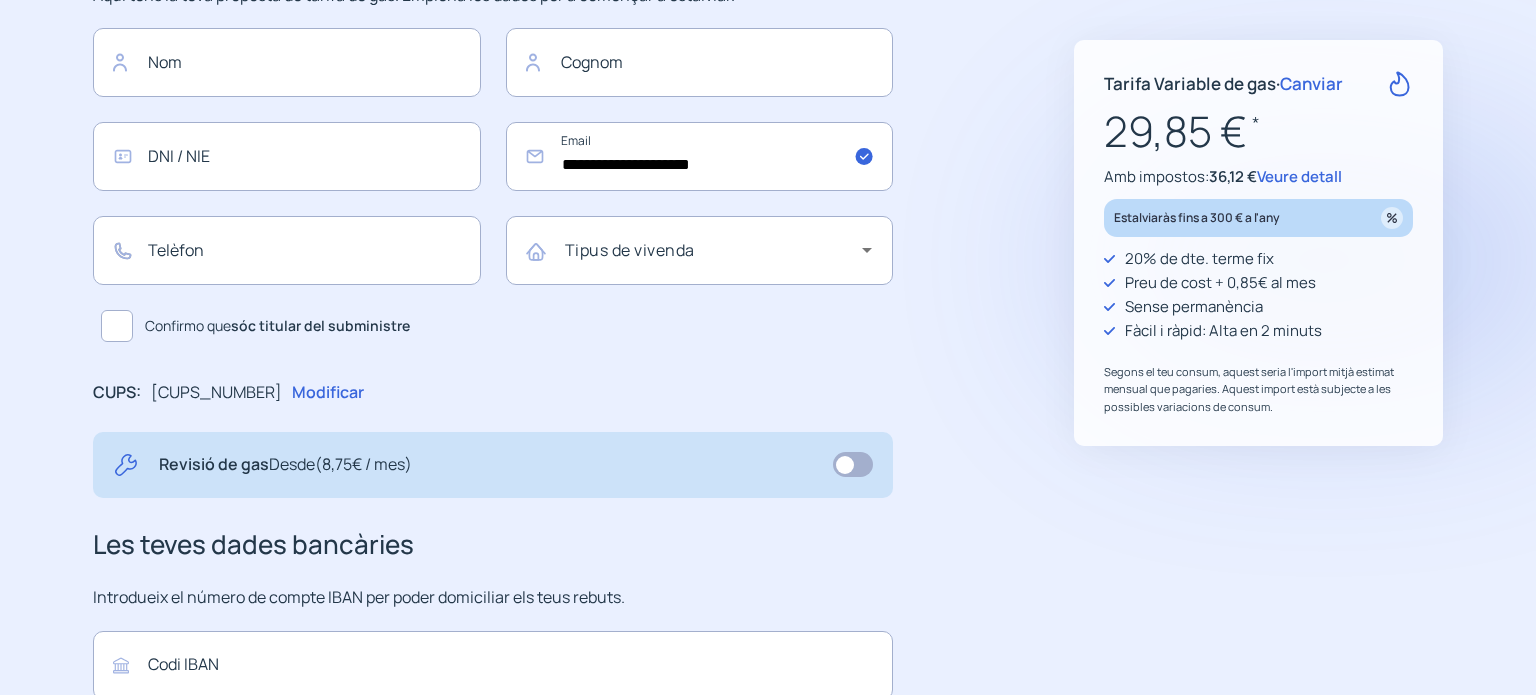 click on "Tarifa Variable de gas   ·   Canviar  [PRICE]  *  Amb impostos:  [PRICE]  Veure detall Estalviaràs fins a 300 € a l'any 20% de dte. terme fix Preu de cost + 0,85€ al mes Sense permanència Fàcil i ràpid: Alta en 2 minuts Segons el teu consum, aquest seria l'import mitjà estimat mensual que pagaries. Aquest import està subjecte a les possibles variacions de consum. "Excel·lent servei i atenció al client" "Respecte pel client i varietat de tarifes" "Tot genial i molt ràpid" "Rapidesa i bon tracte al client"" 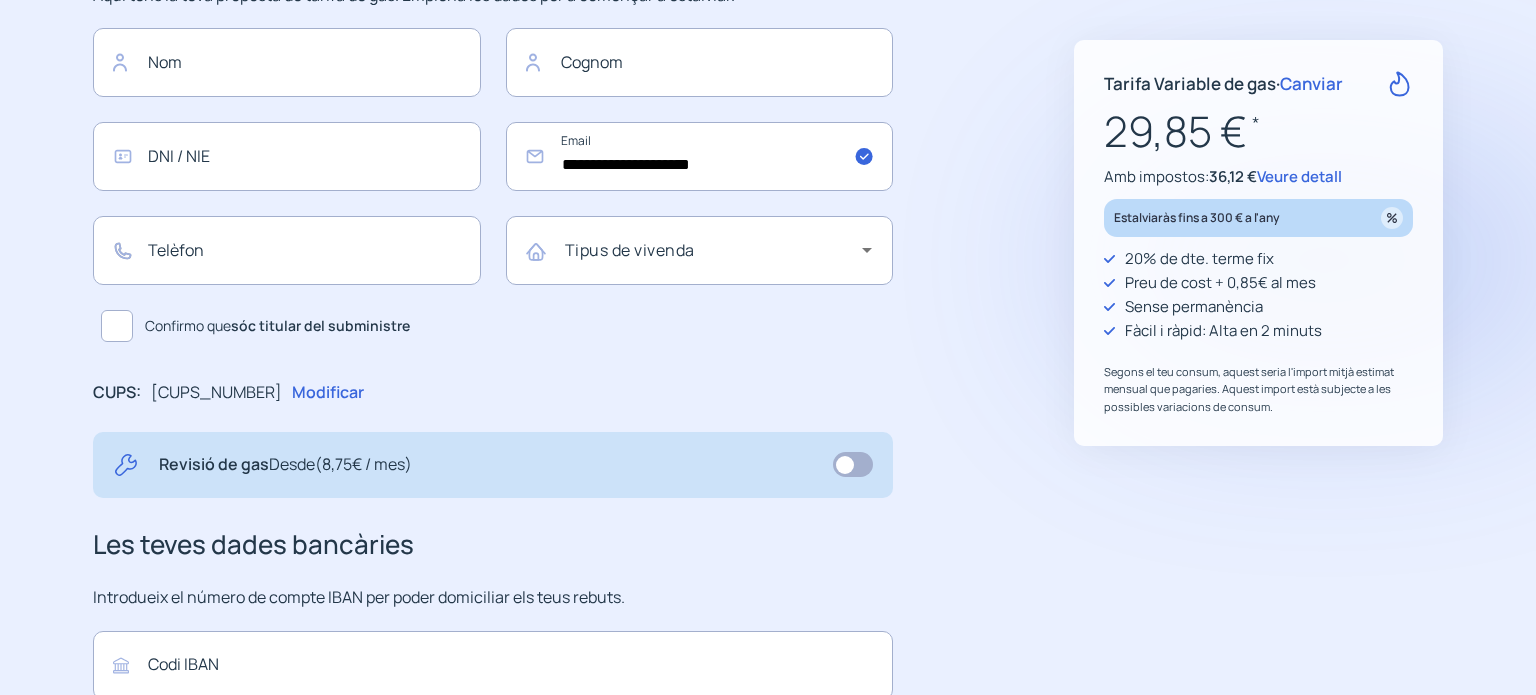 click on "Canviar" 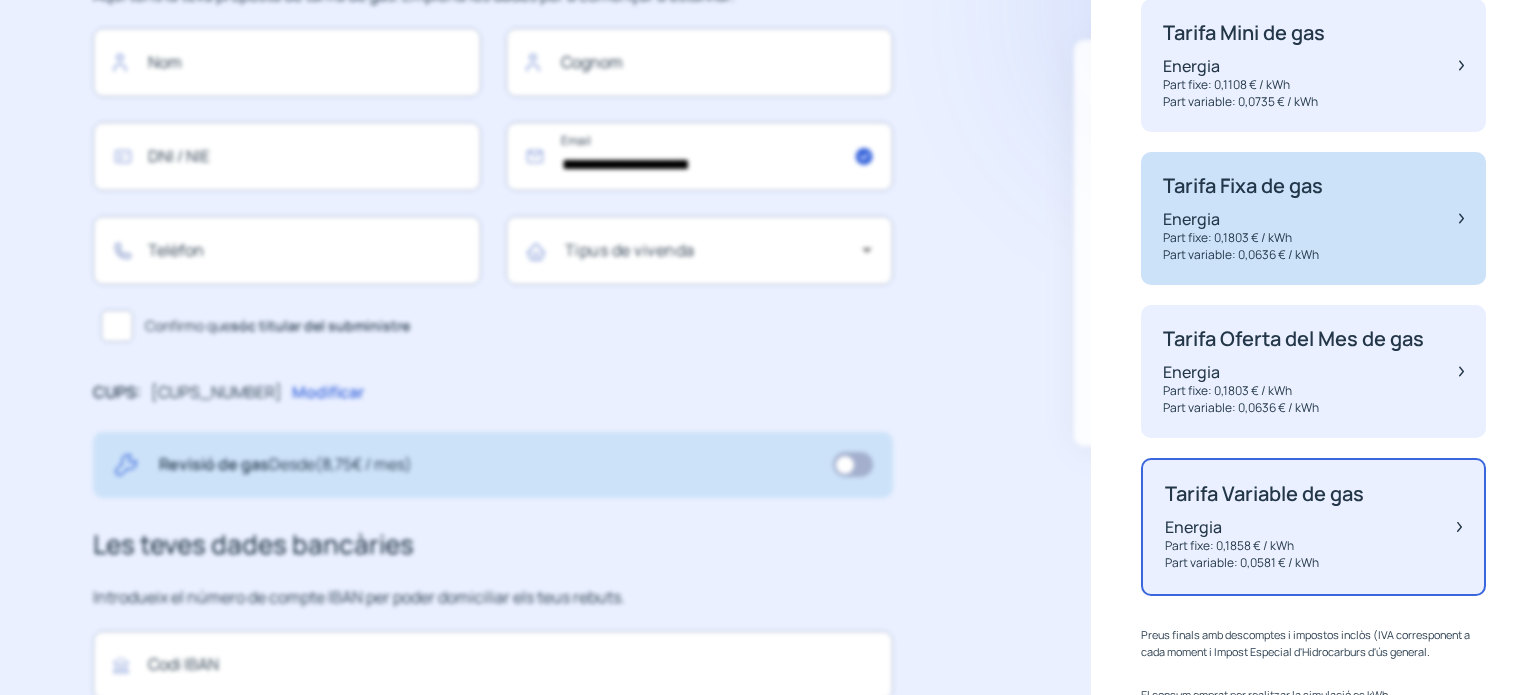 click on "Part variable: 0,0636 € / kWh" 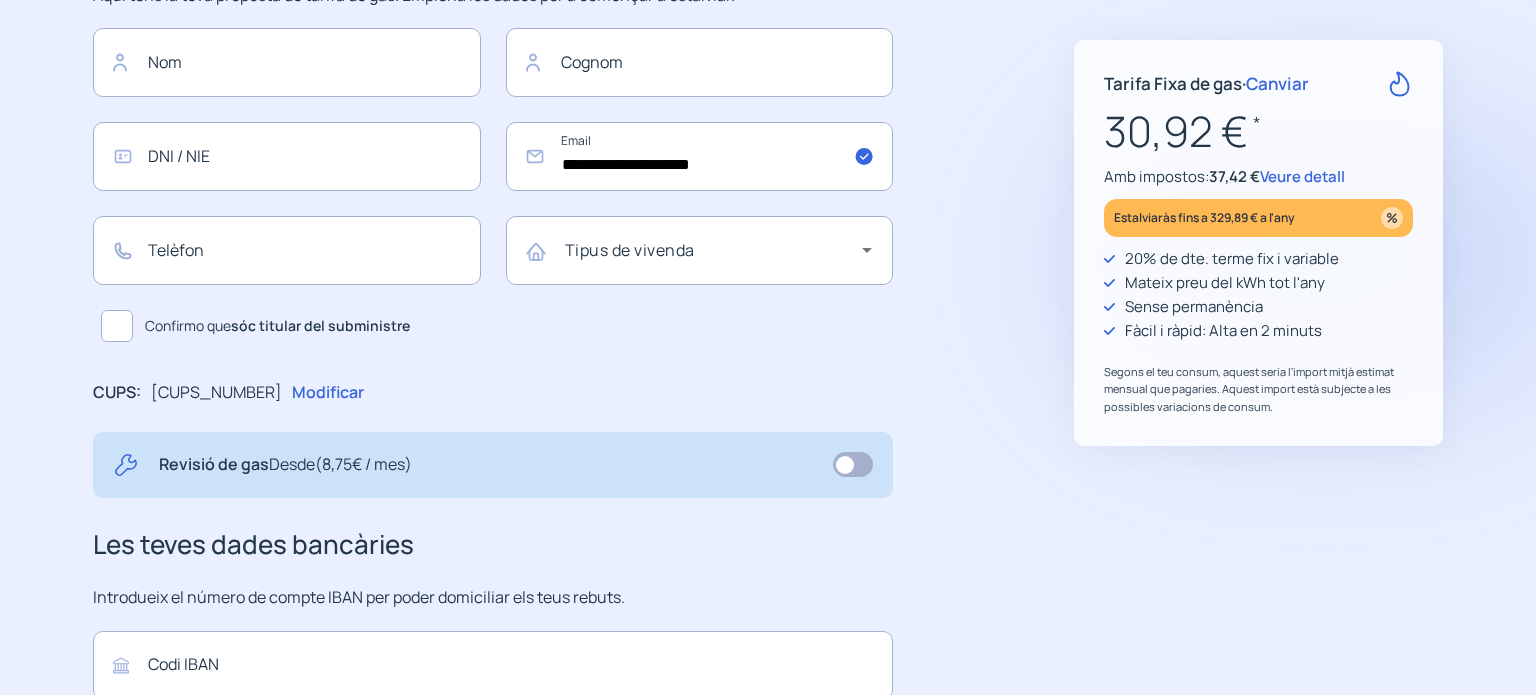click on "**********" 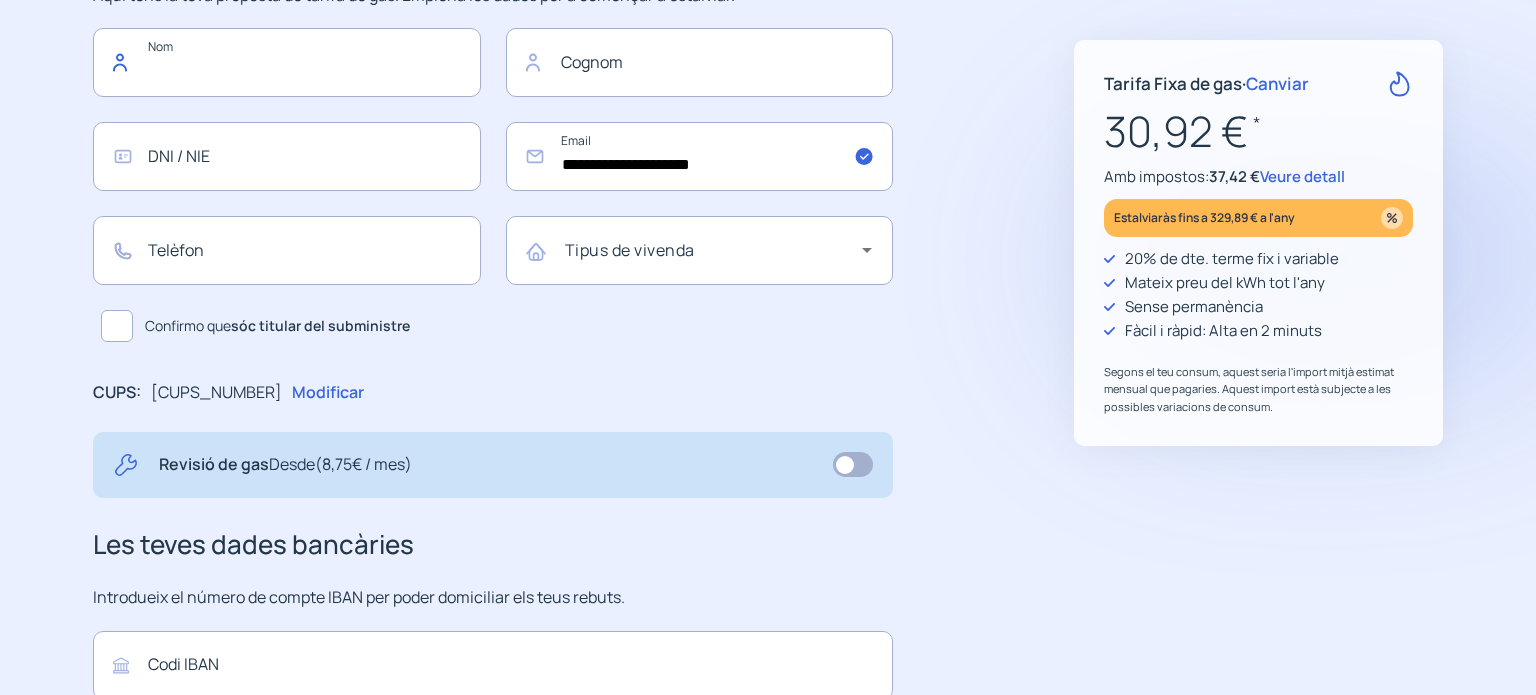 click 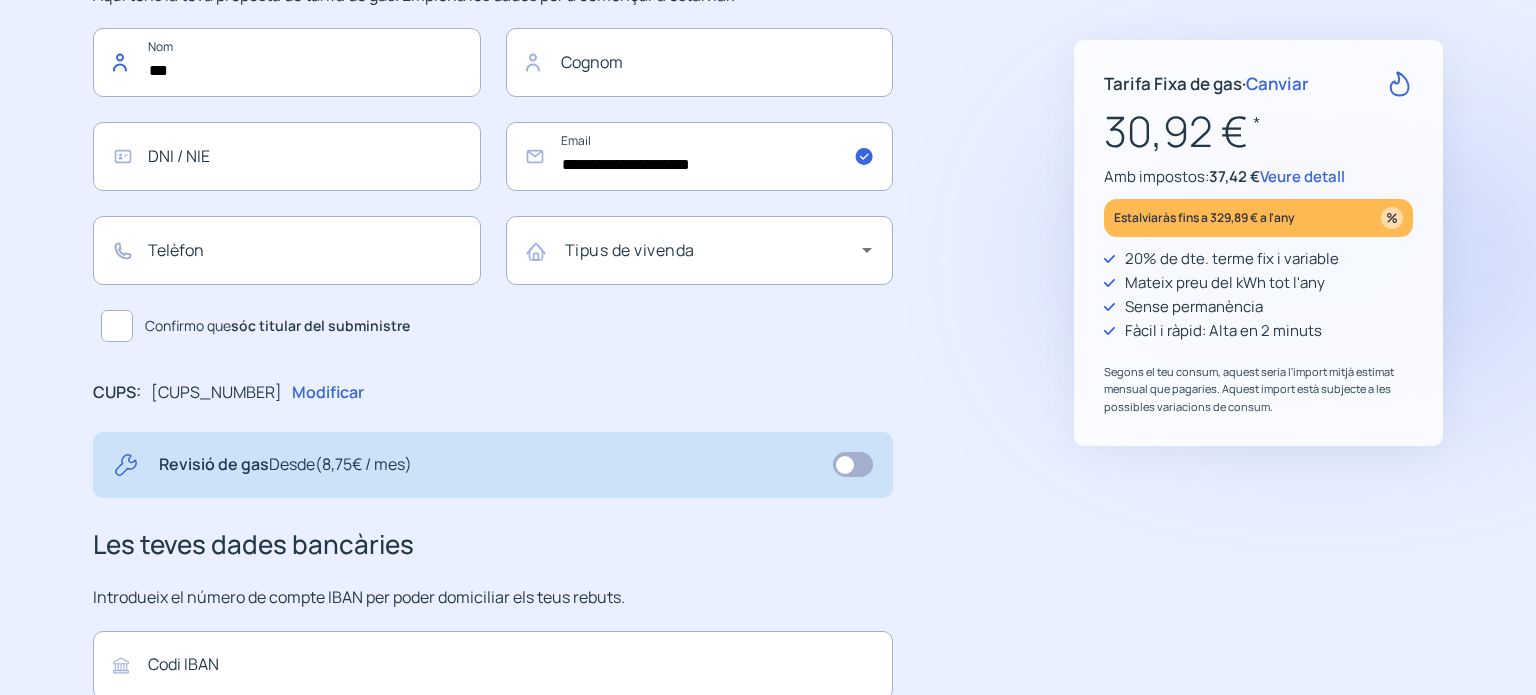 type on "***" 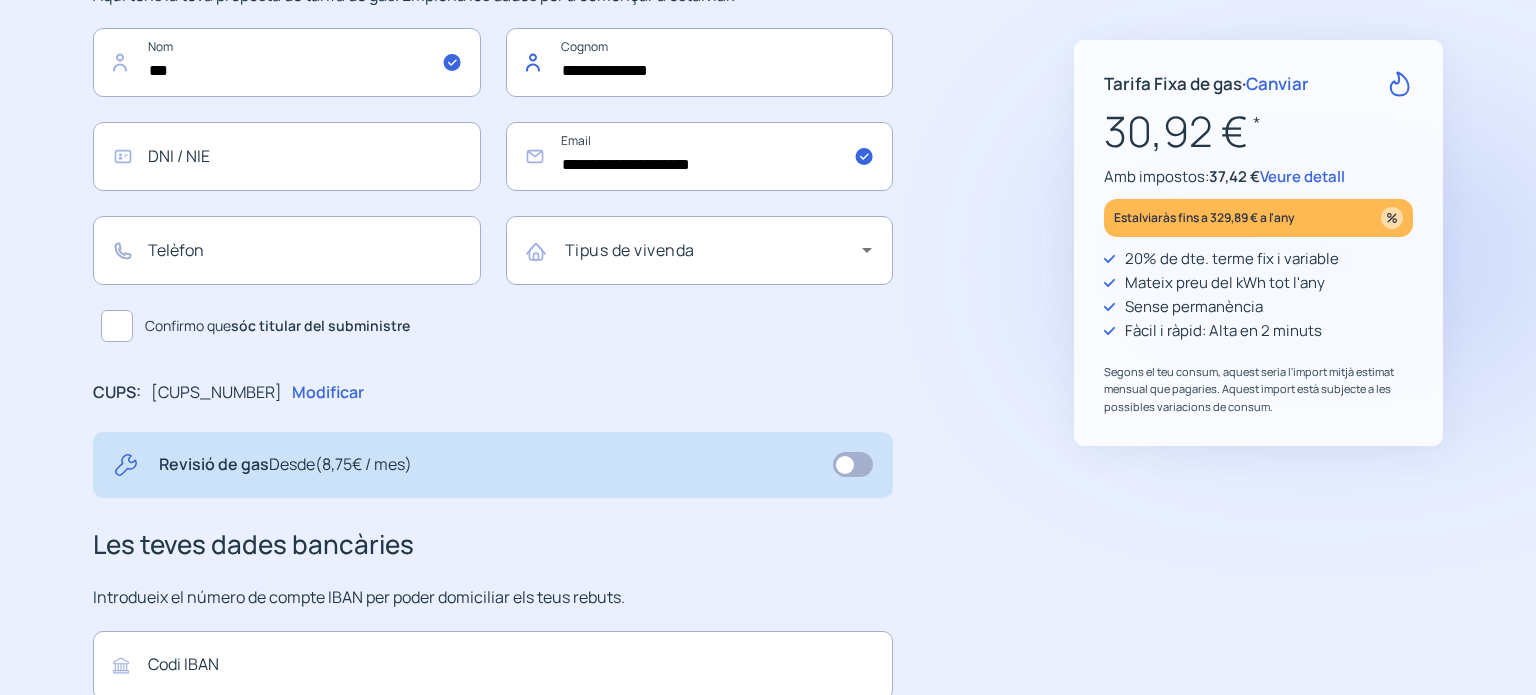 type on "**********" 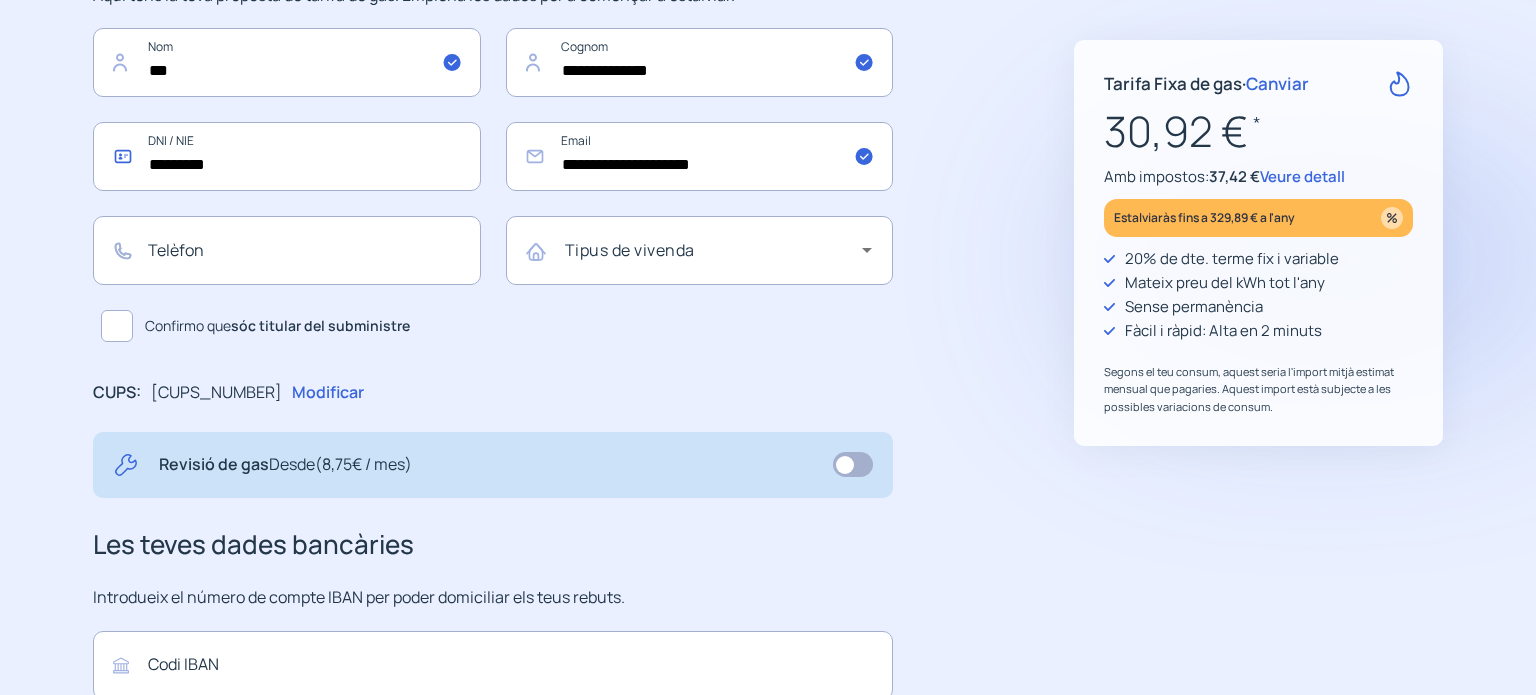 type on "*********" 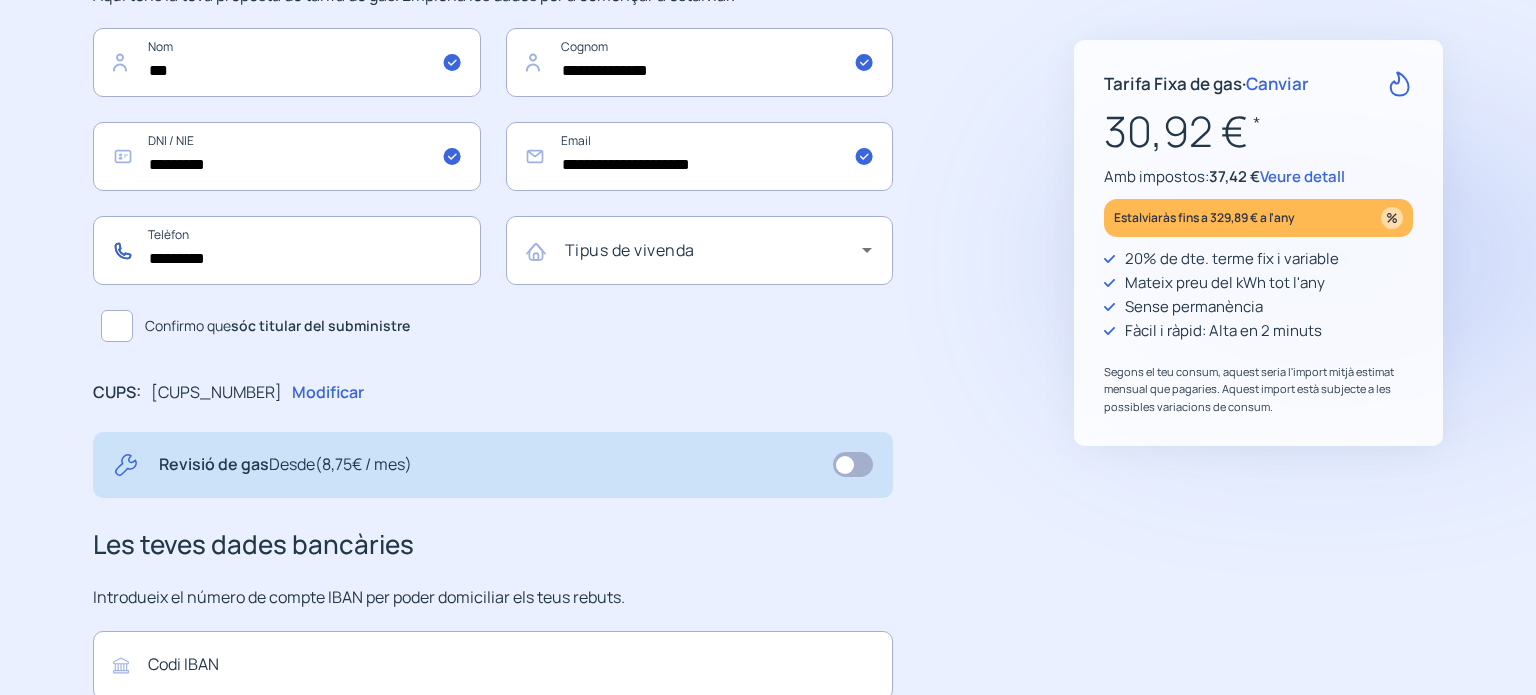 type on "*********" 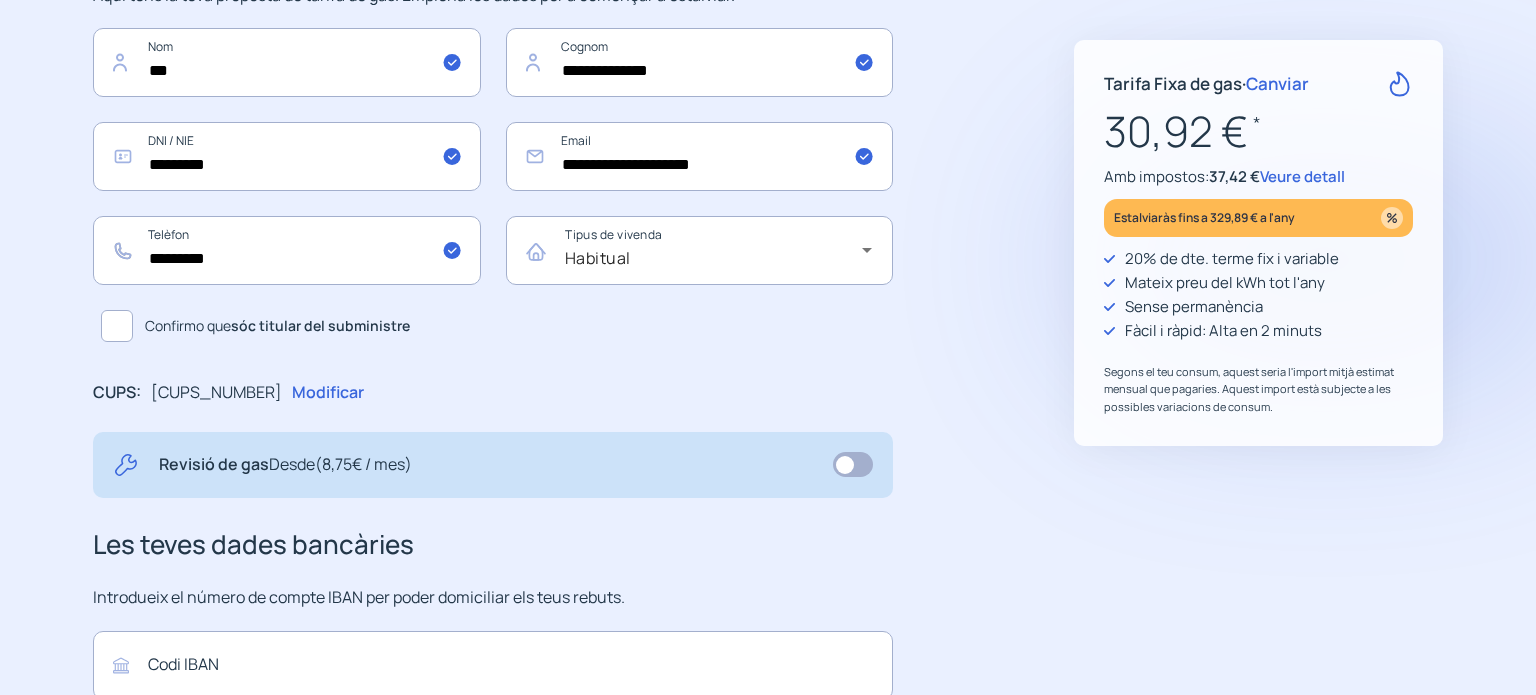 click on "Confirmo que  sóc titular del subministre" 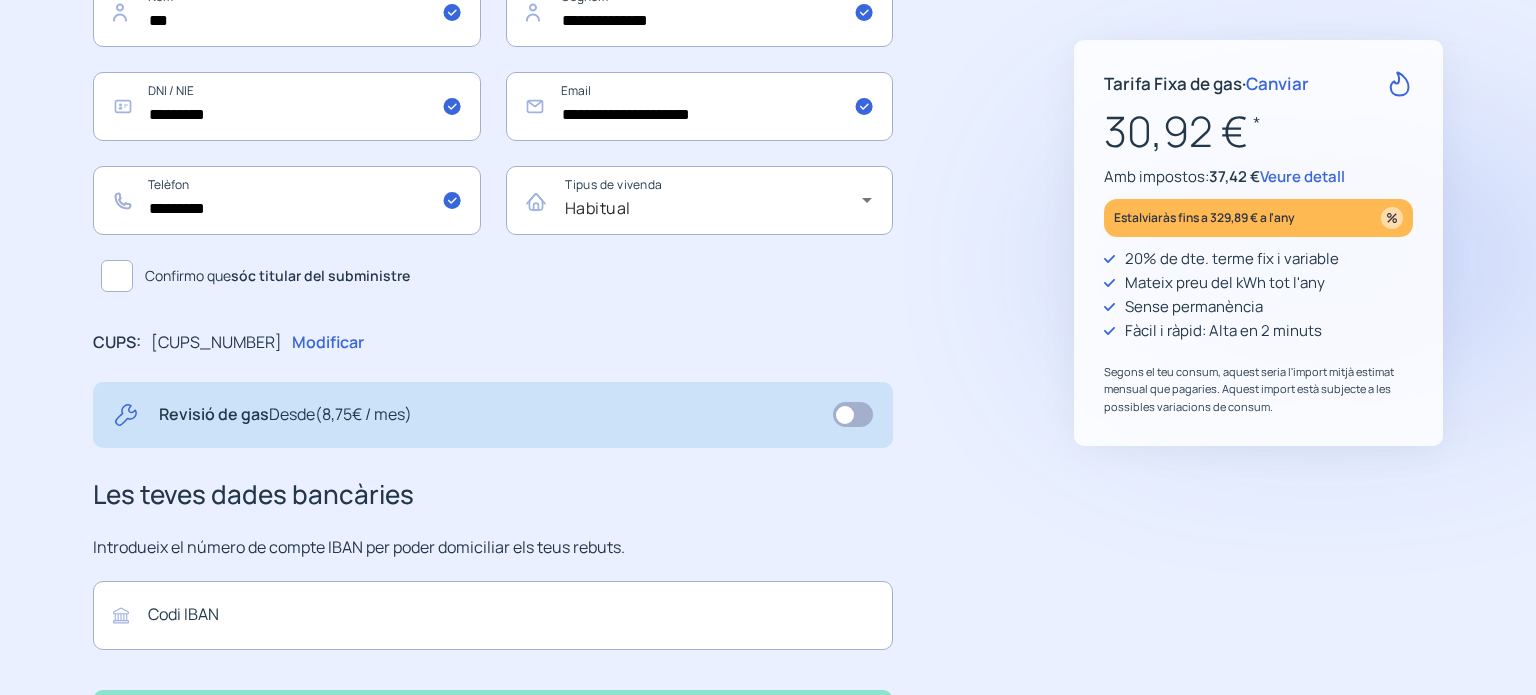 scroll, scrollTop: 300, scrollLeft: 0, axis: vertical 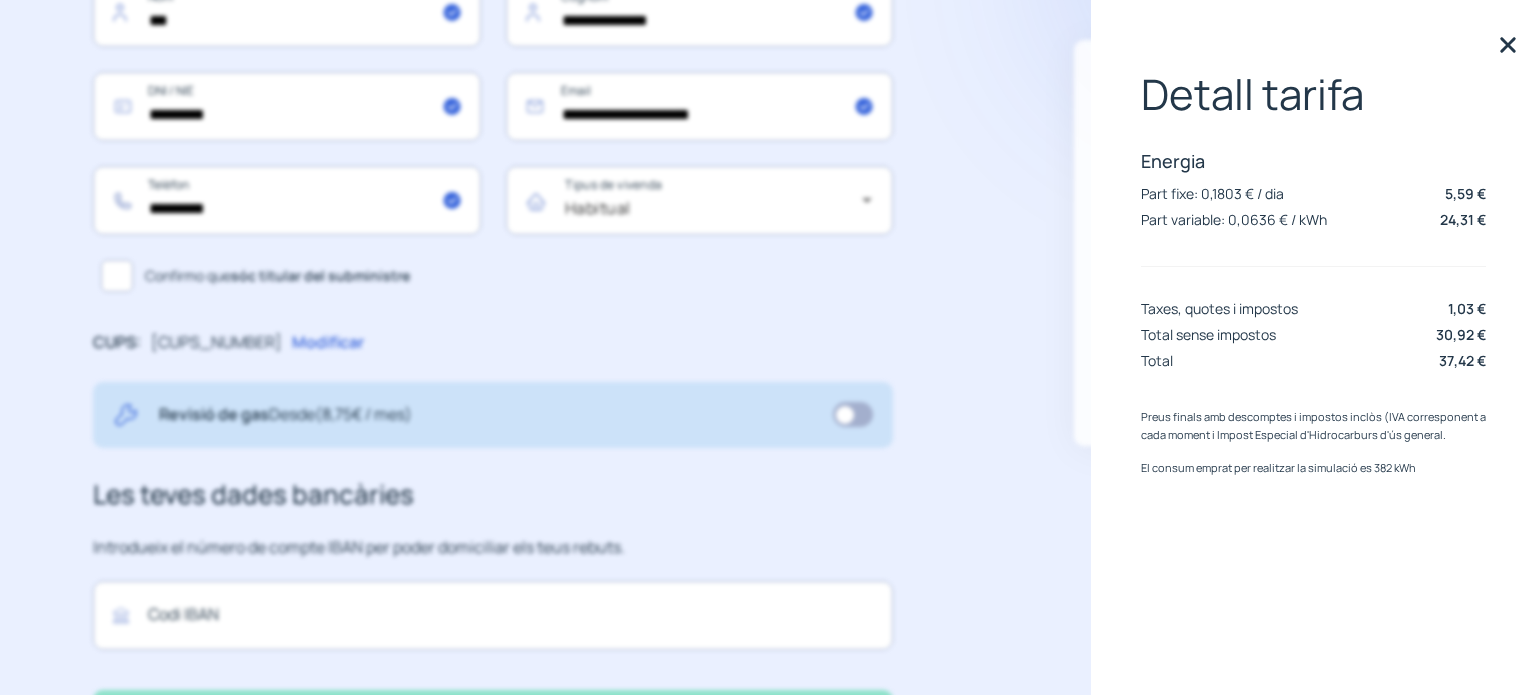 click on "Energia" 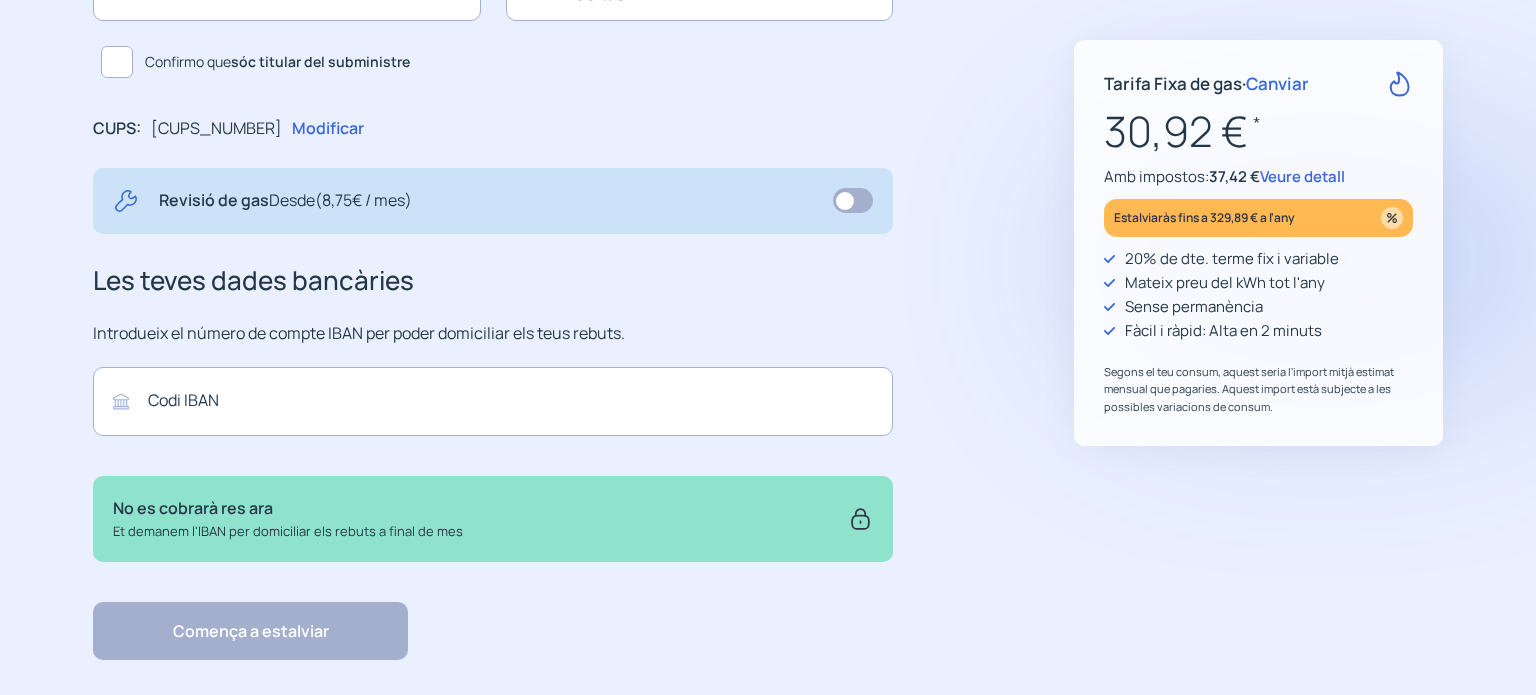 scroll, scrollTop: 514, scrollLeft: 0, axis: vertical 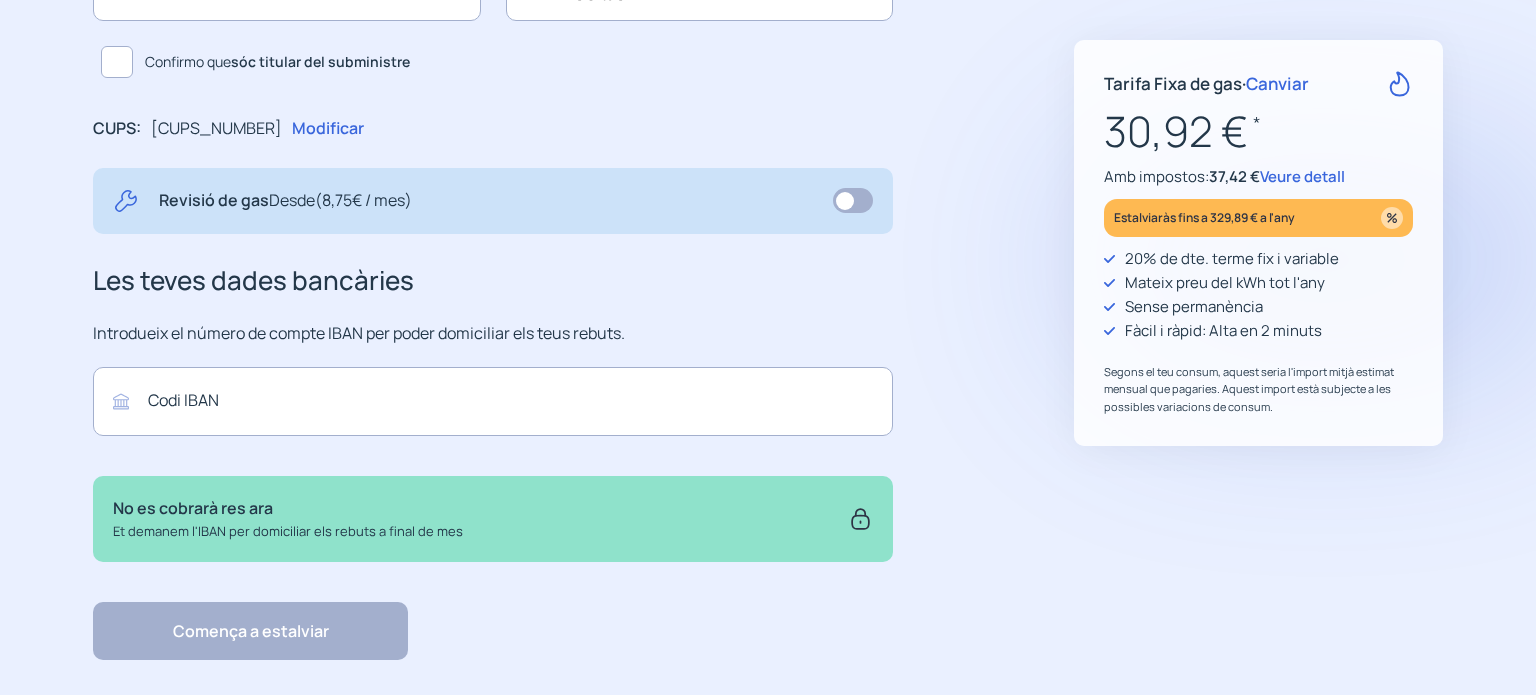 click 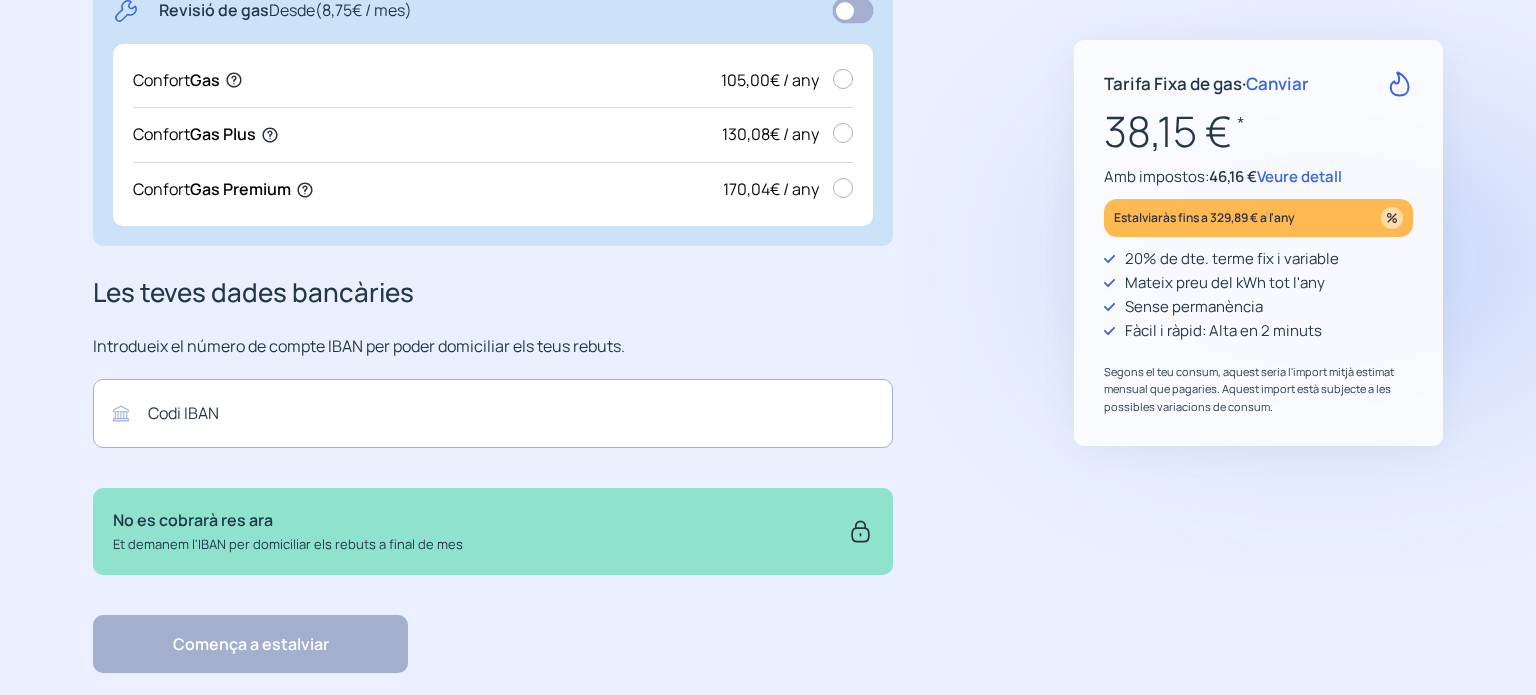 scroll, scrollTop: 704, scrollLeft: 0, axis: vertical 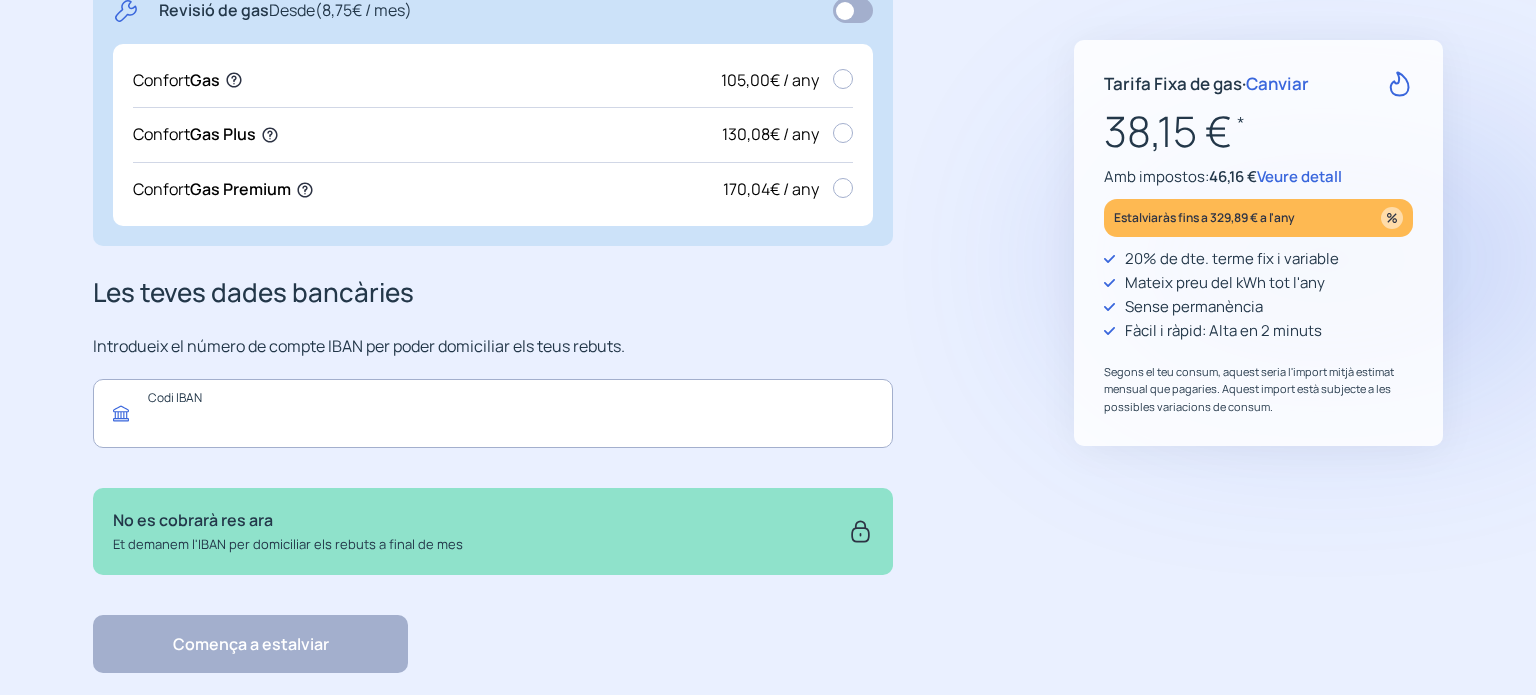 click 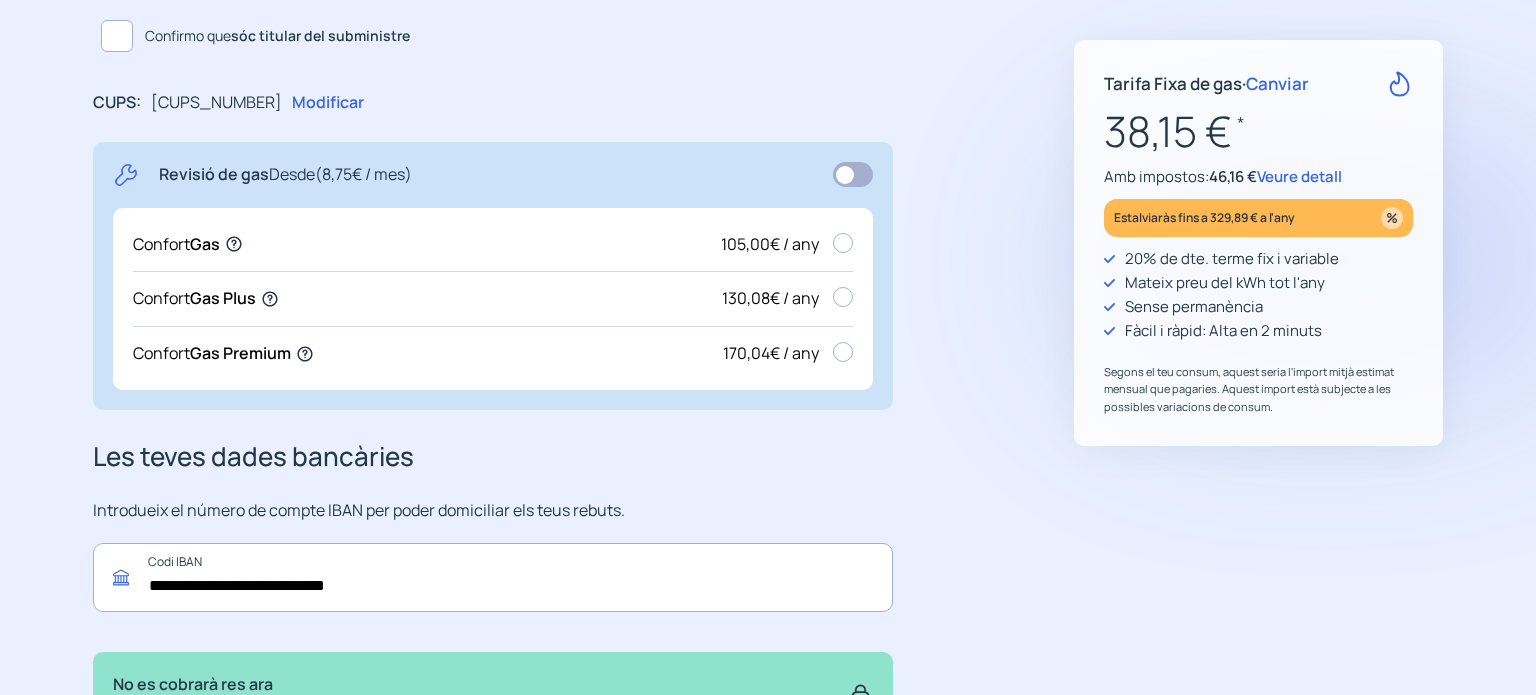 scroll, scrollTop: 539, scrollLeft: 0, axis: vertical 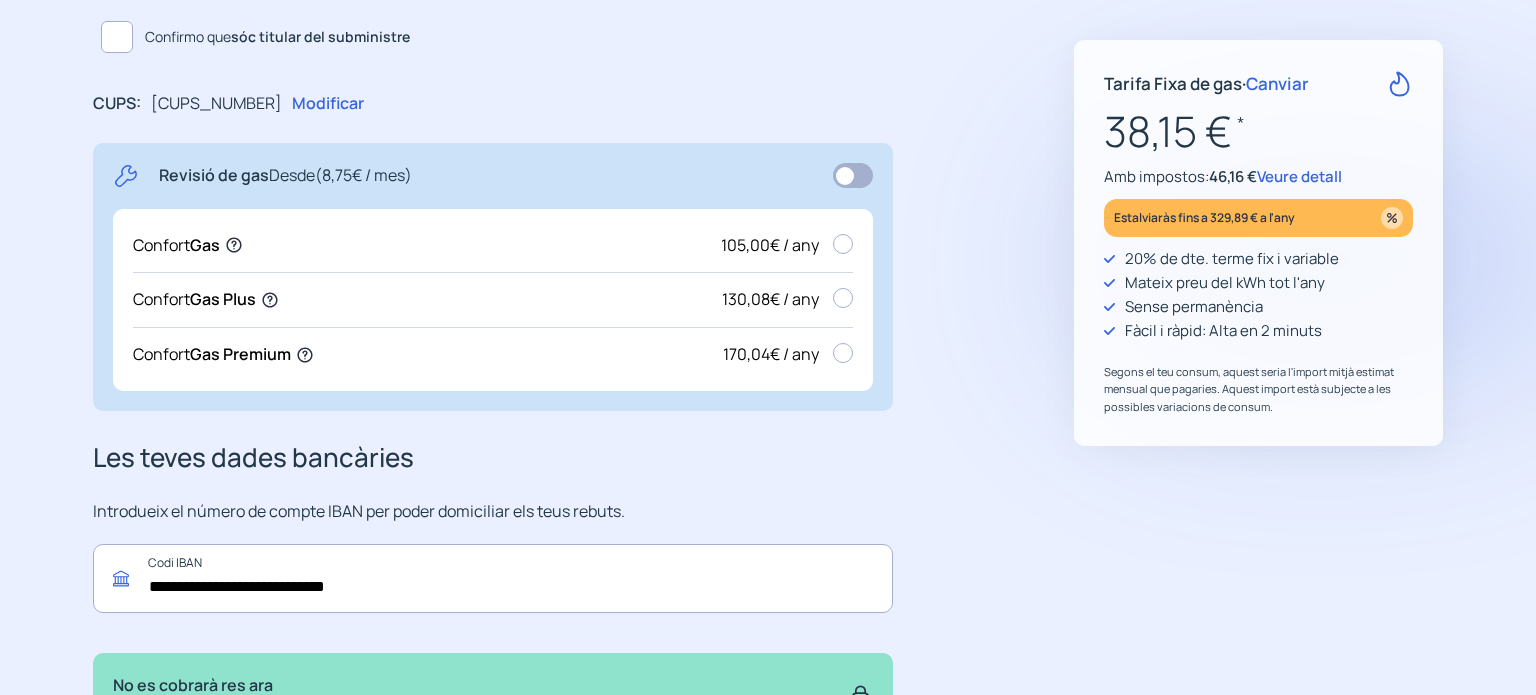 type on "**********" 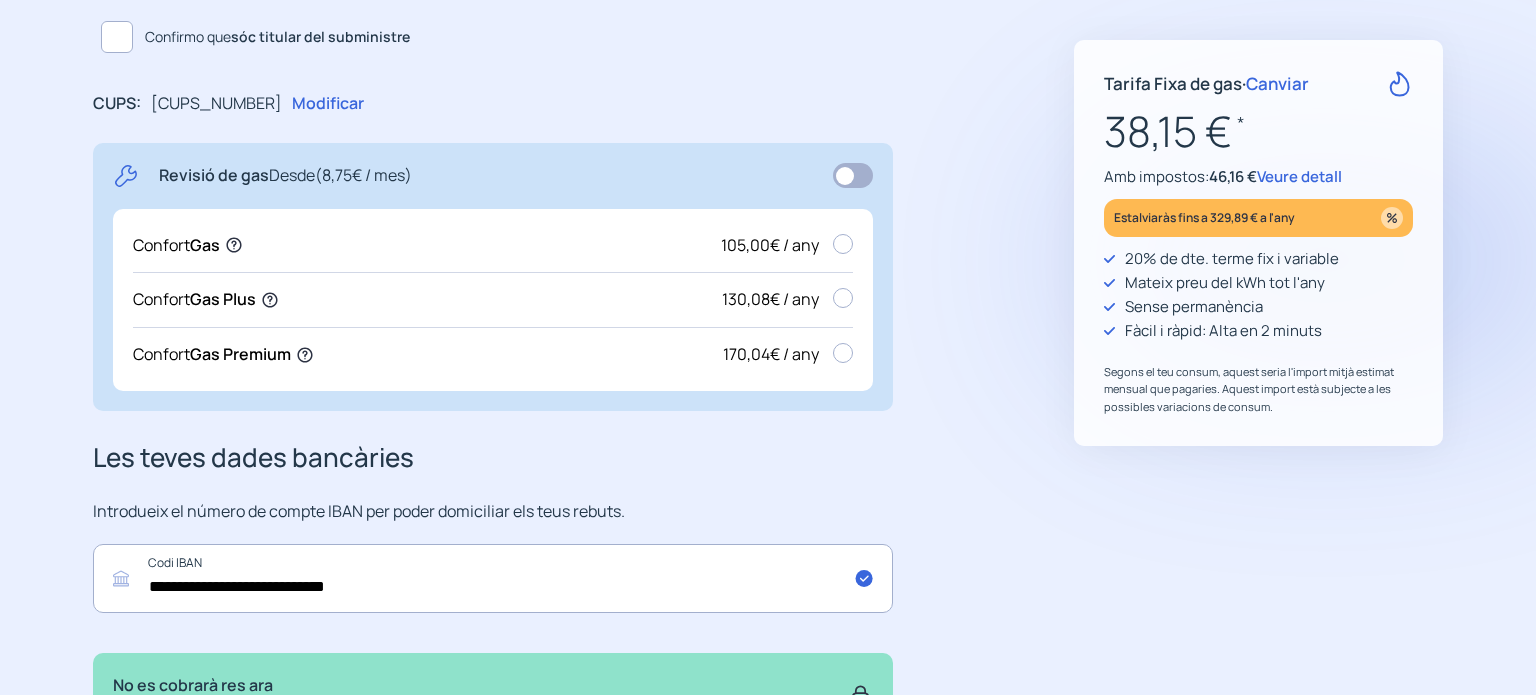click 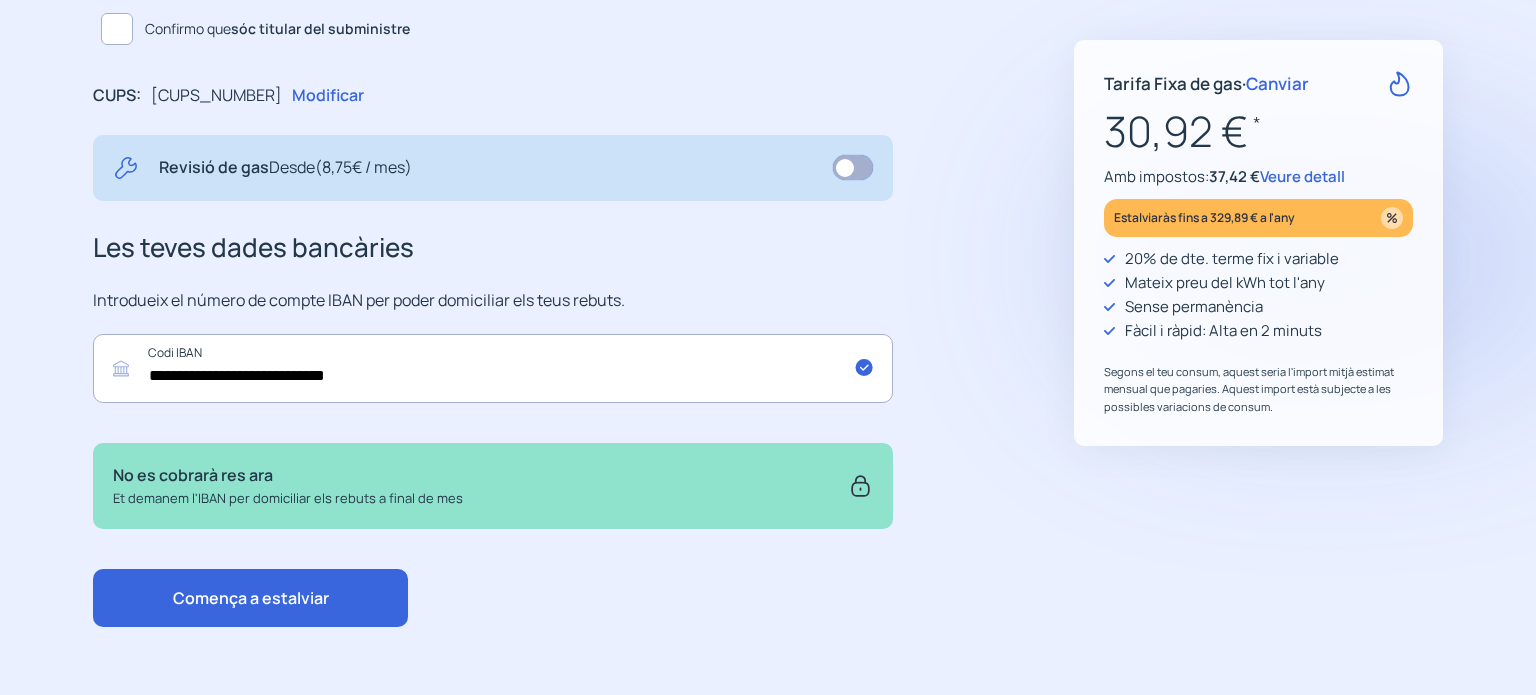 scroll, scrollTop: 548, scrollLeft: 0, axis: vertical 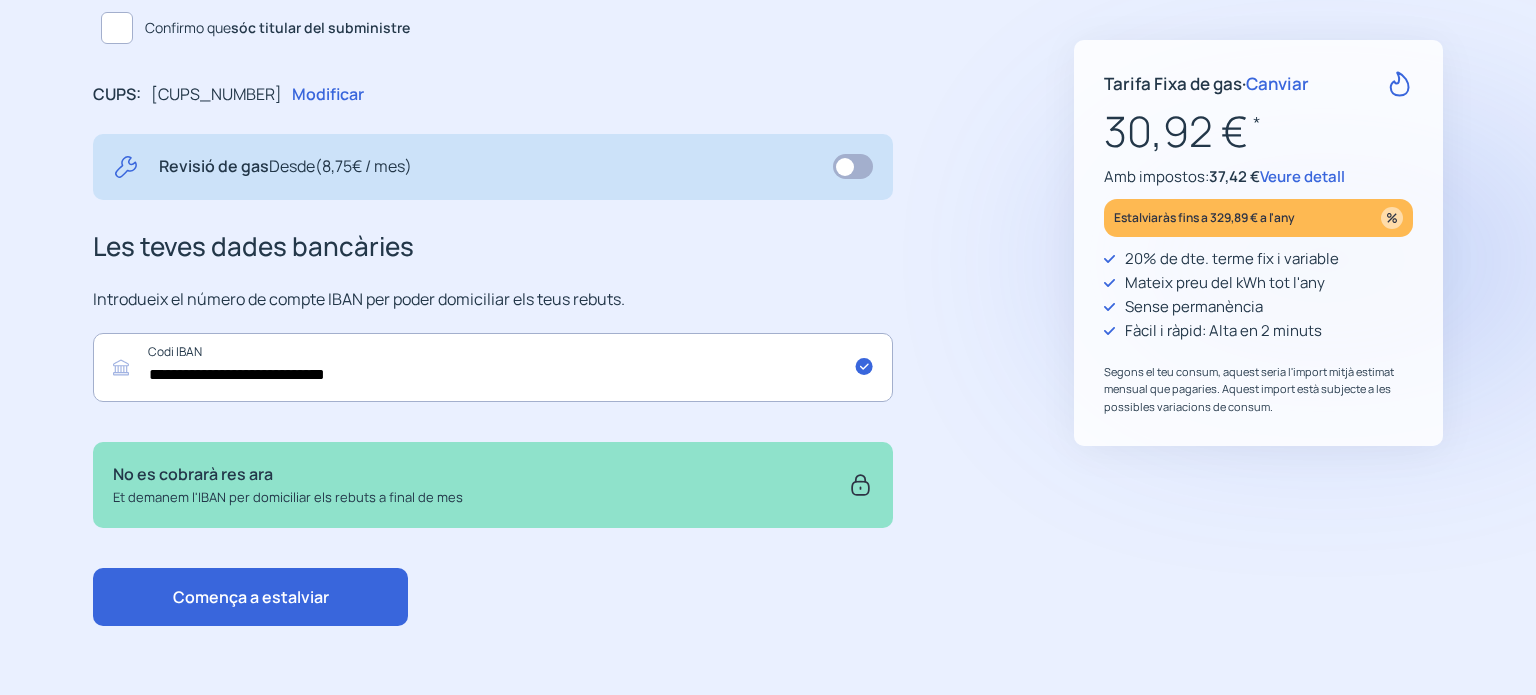 click on "Comença a estalviar" 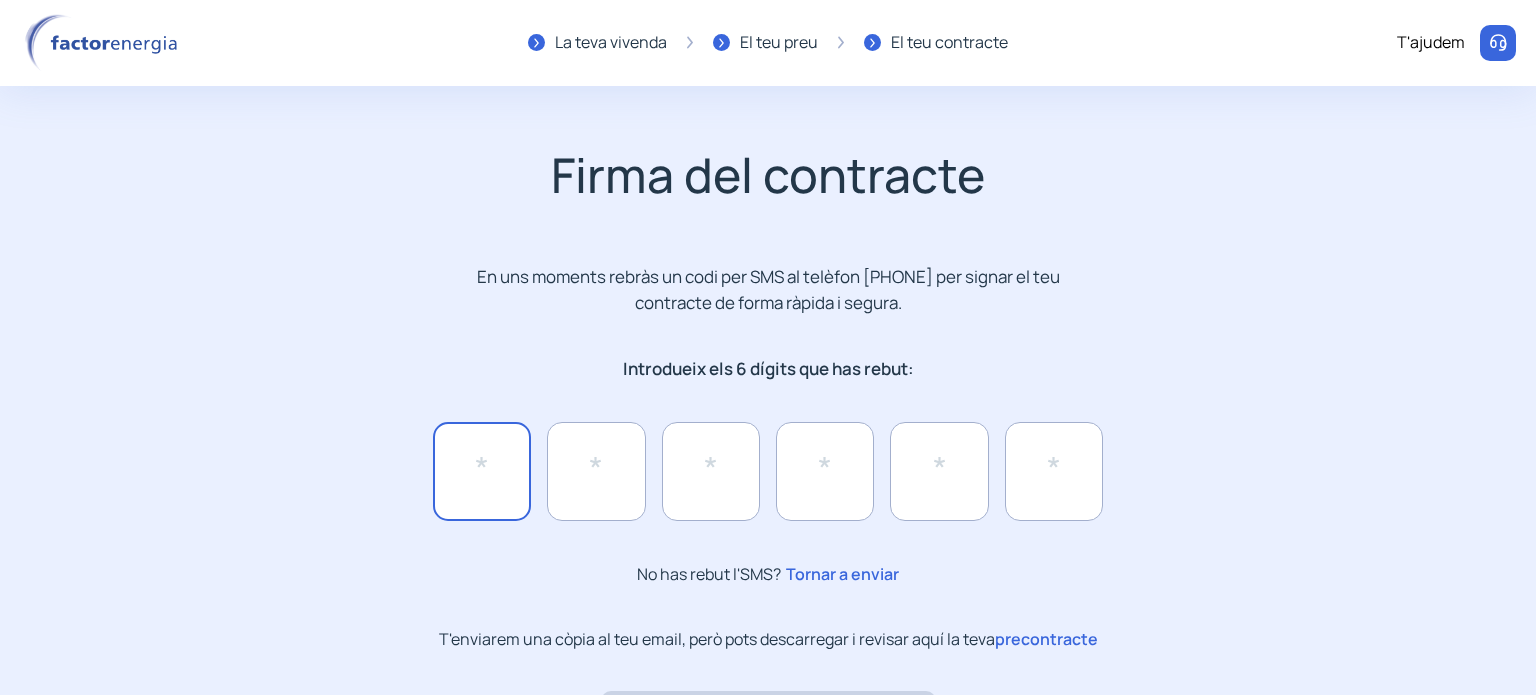 click 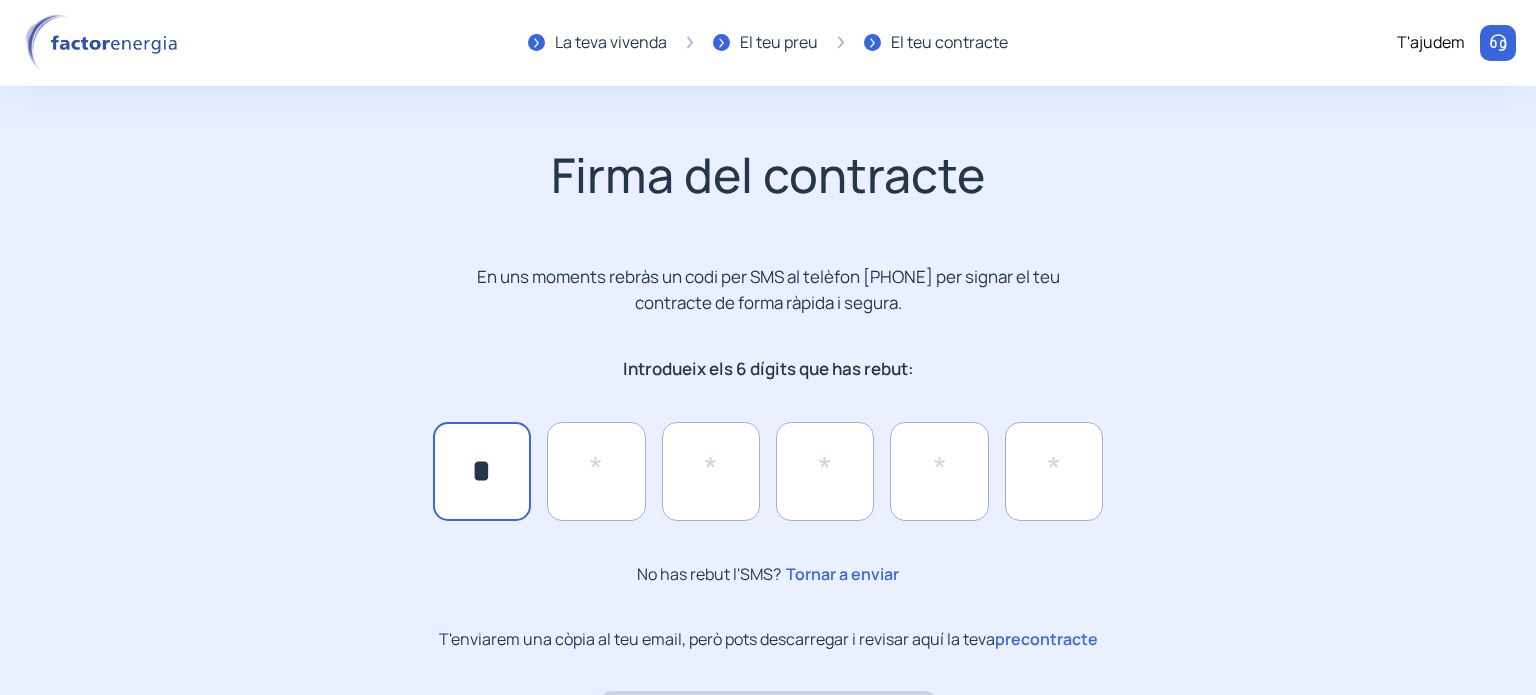 type on "*" 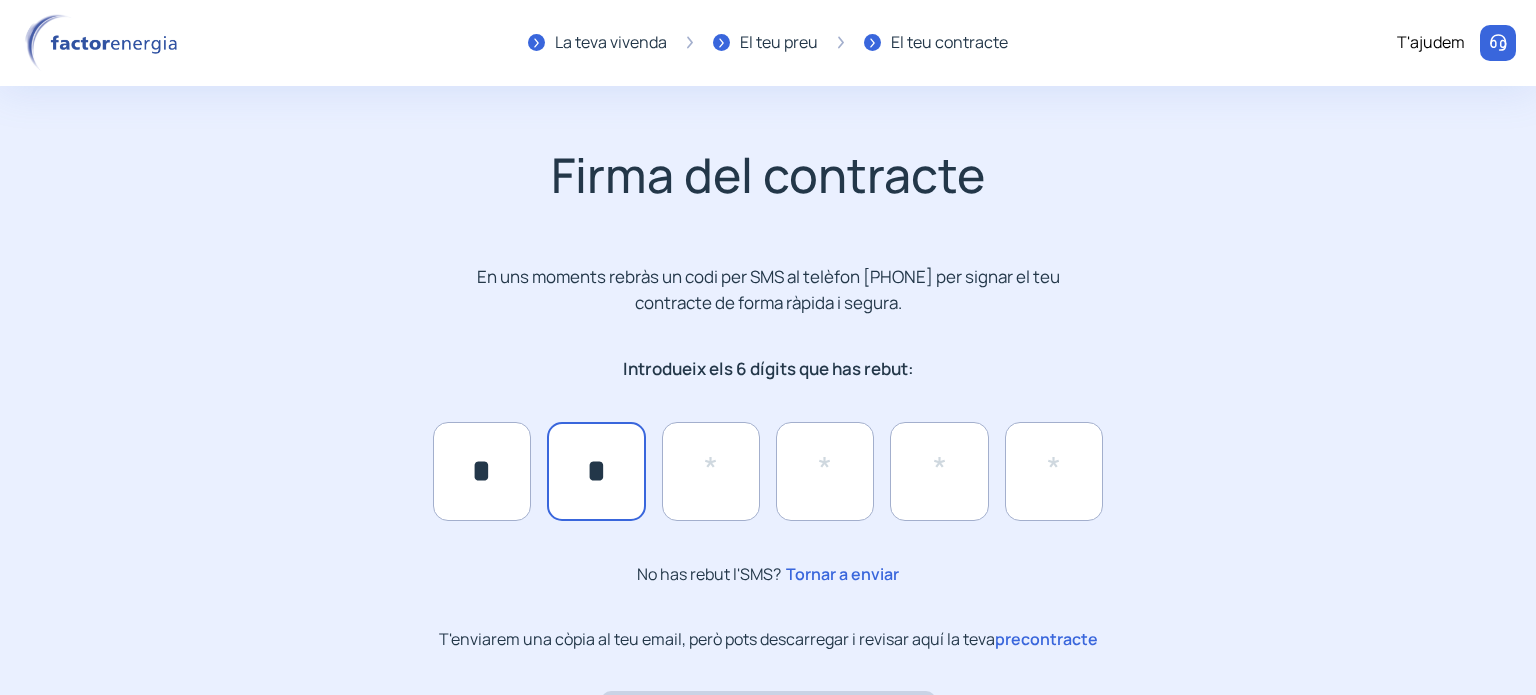 type on "*" 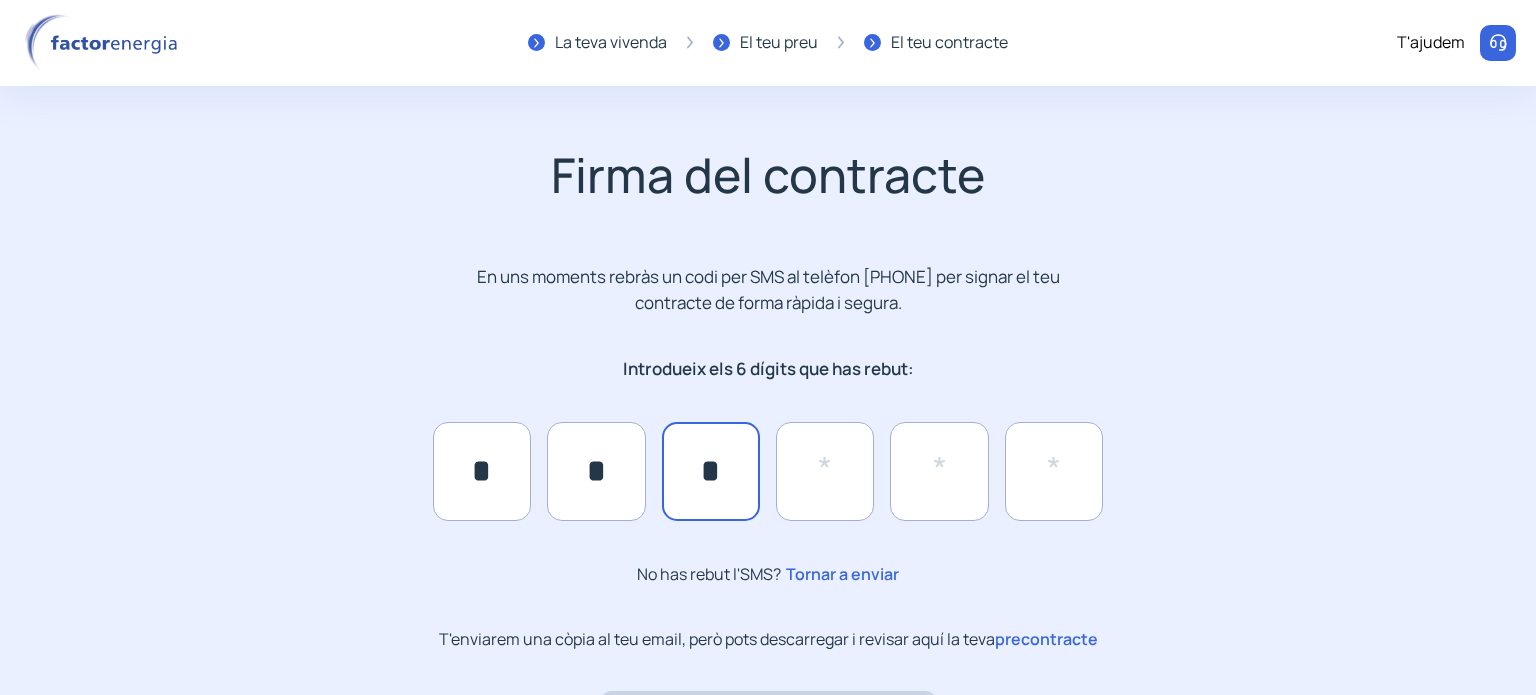 type on "*" 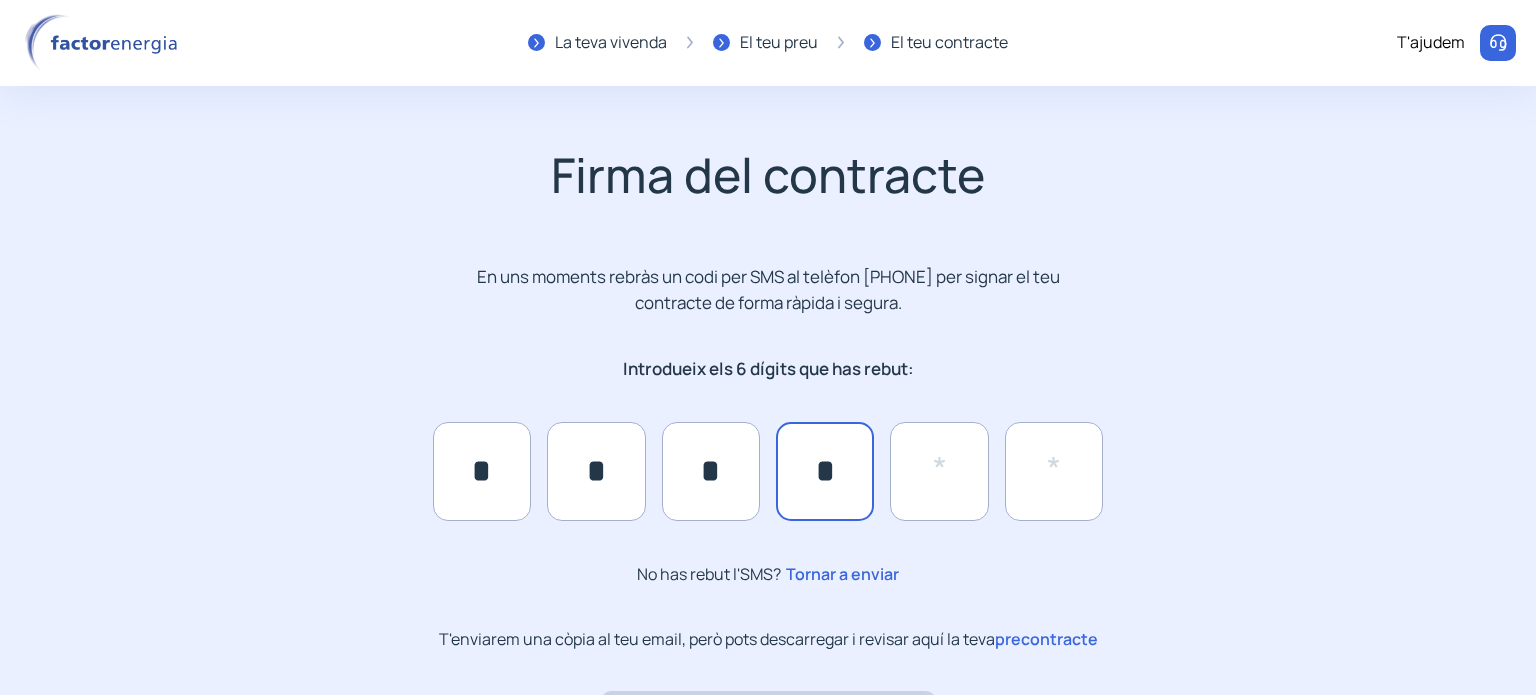 type on "*" 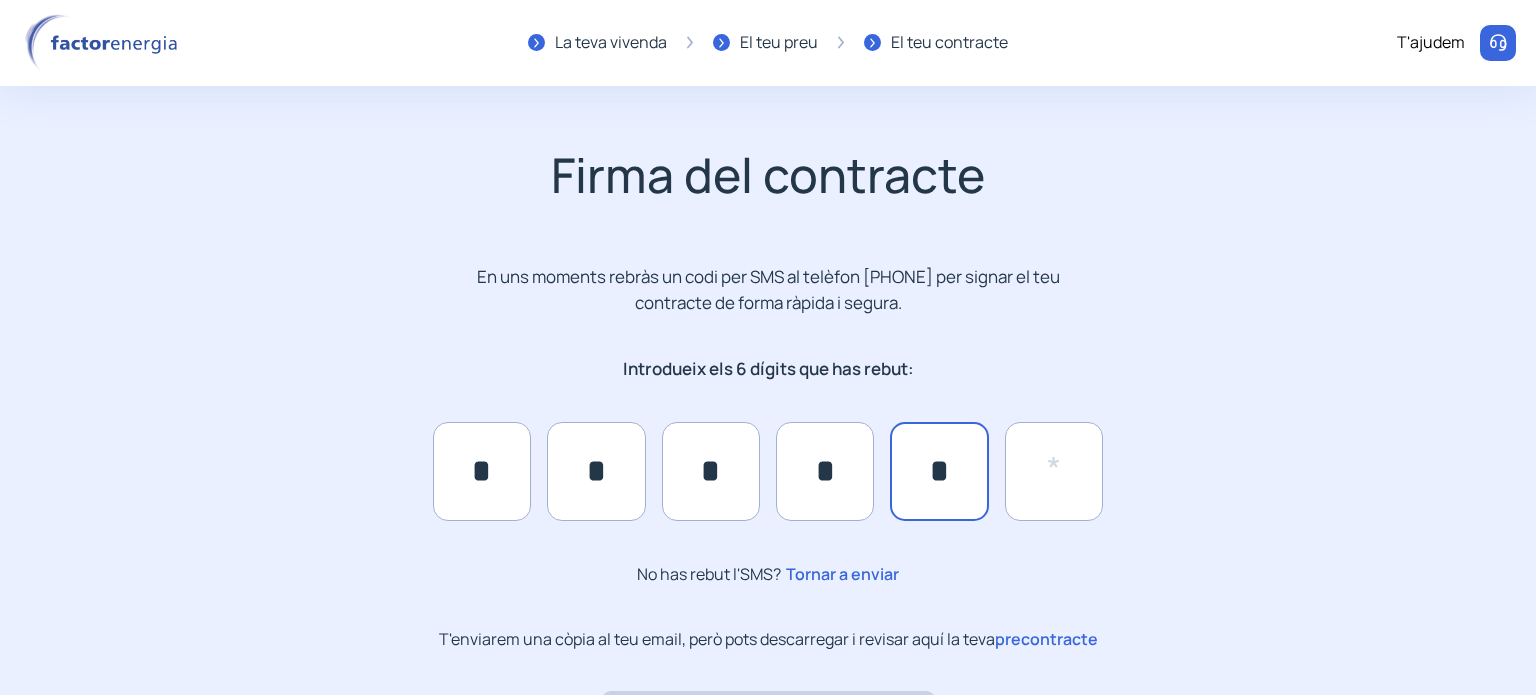 type on "*" 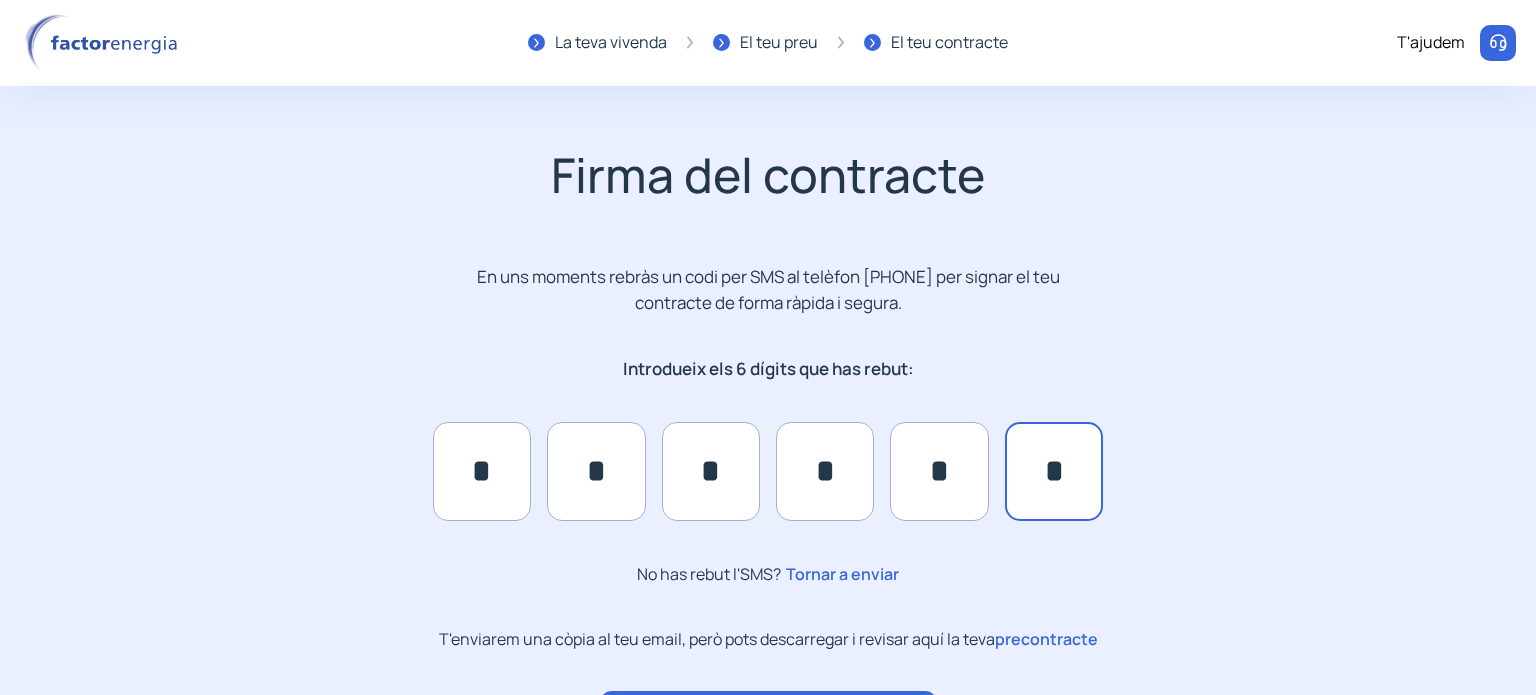 scroll, scrollTop: 156, scrollLeft: 0, axis: vertical 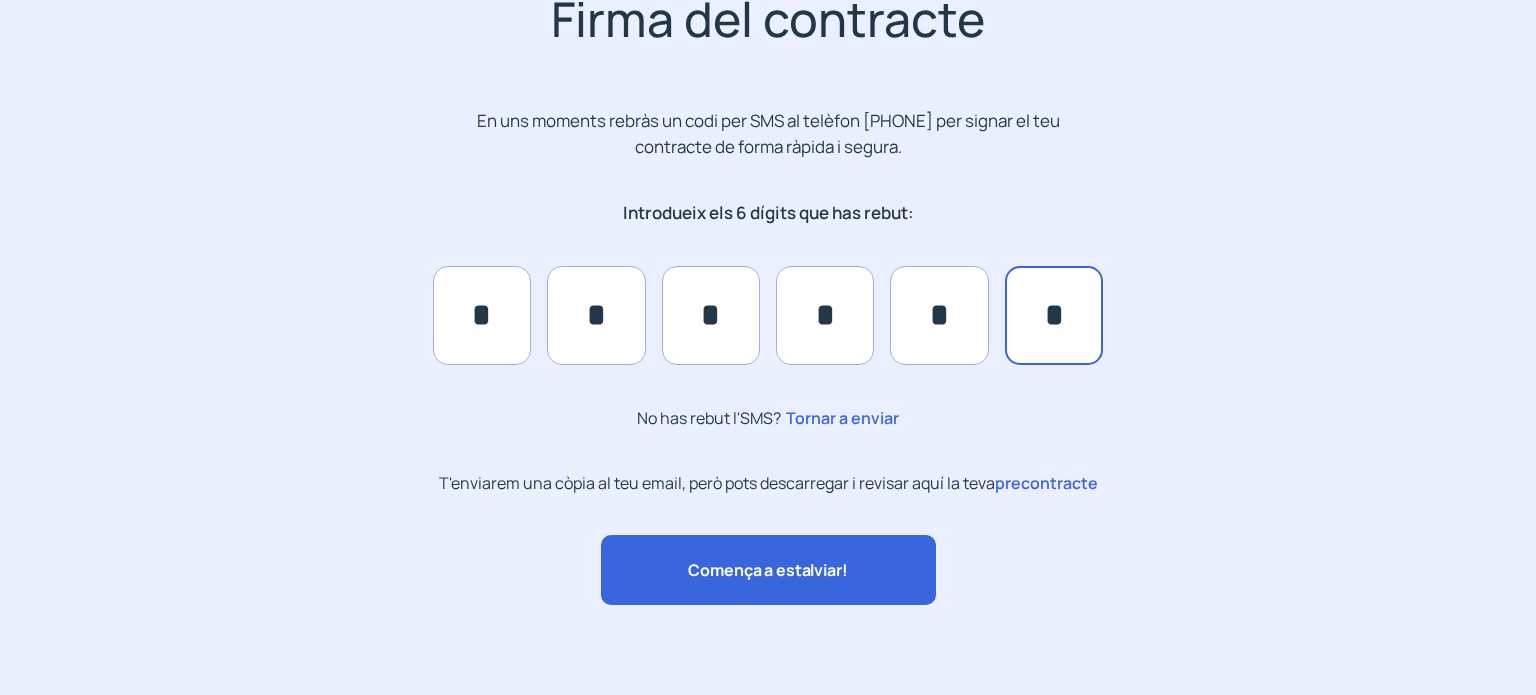 type on "*" 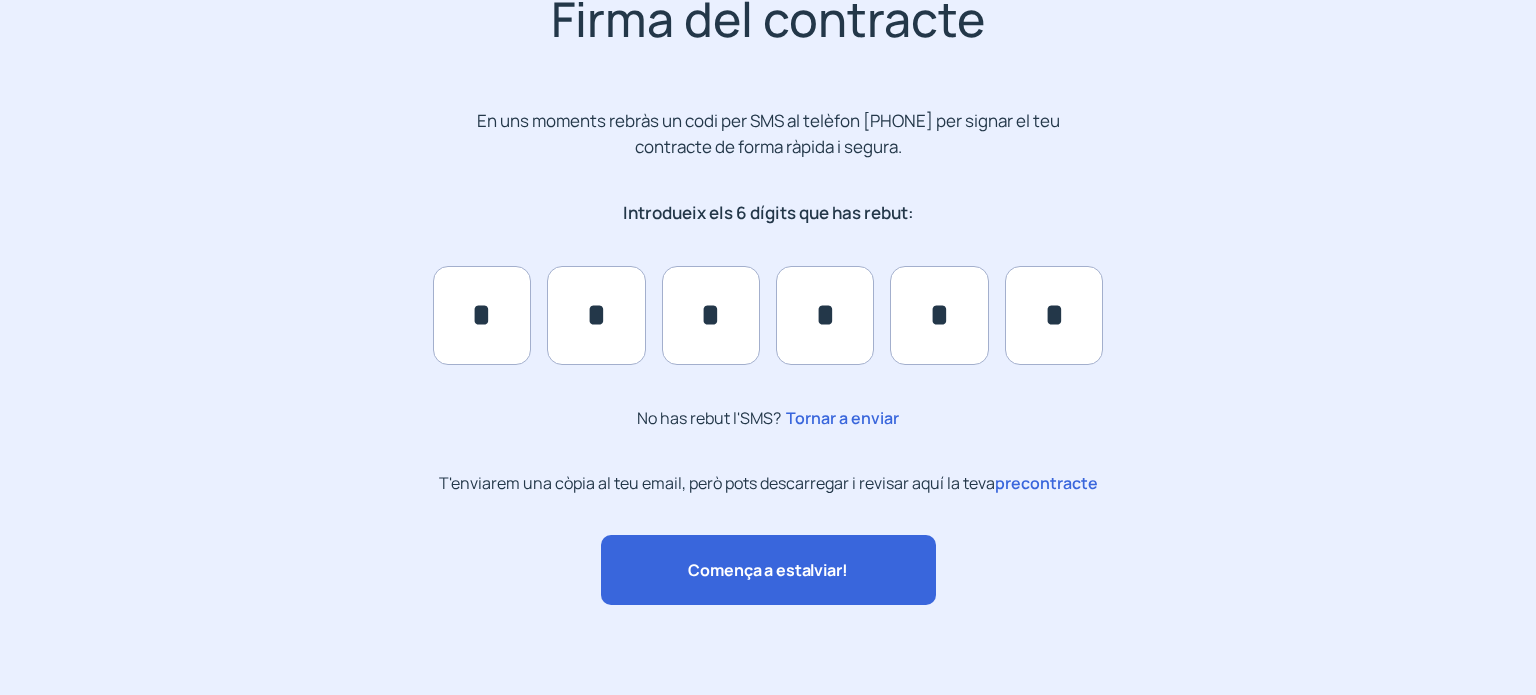 click on "Comença a estalviar!" 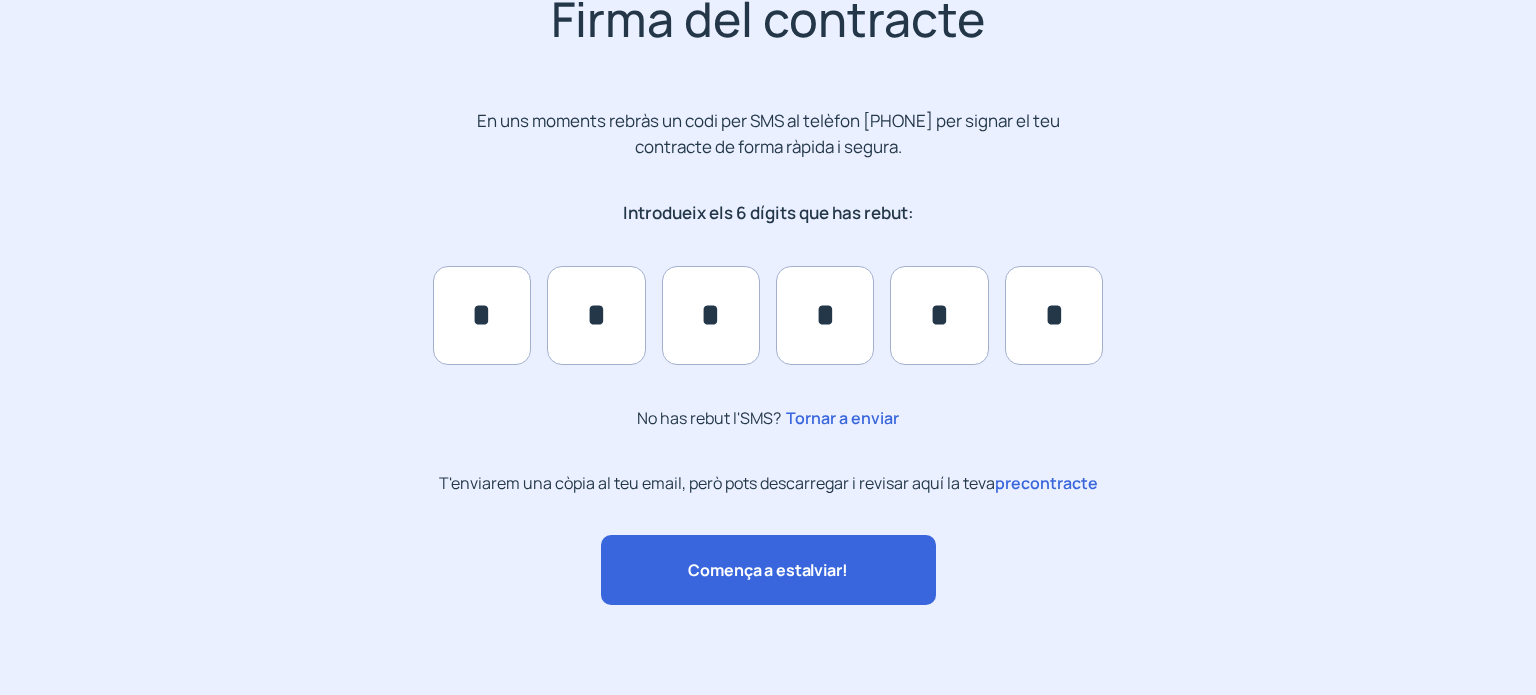 scroll, scrollTop: 0, scrollLeft: 0, axis: both 